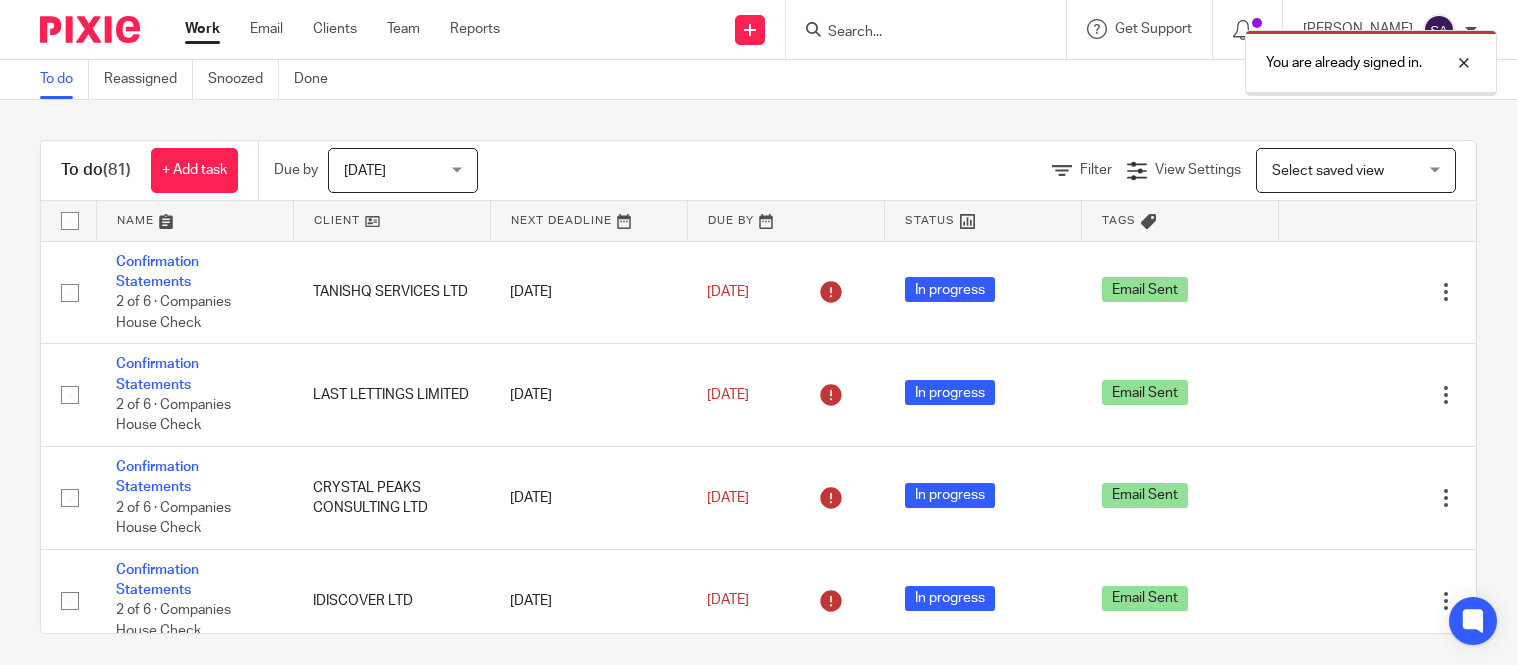 click on "You are already signed in." at bounding box center (1128, 58) 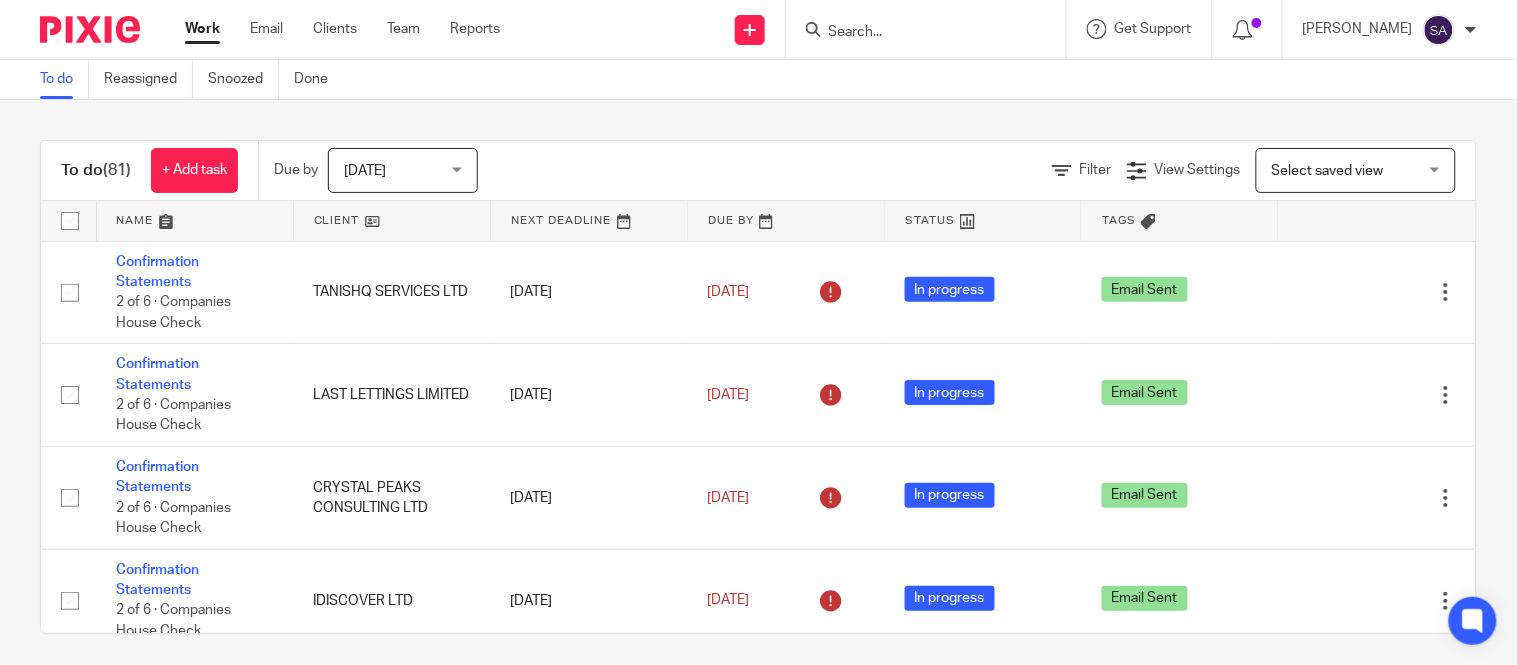 click at bounding box center (916, 33) 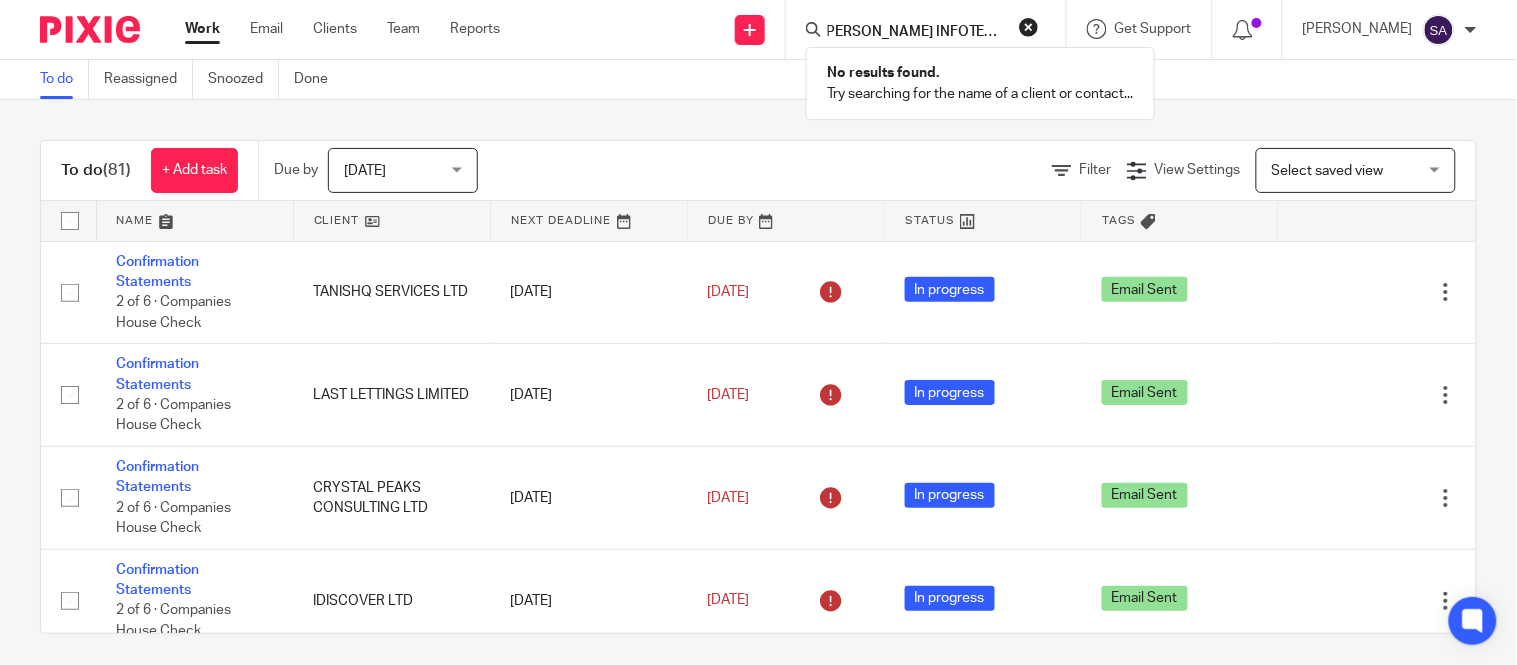 scroll, scrollTop: 0, scrollLeft: 0, axis: both 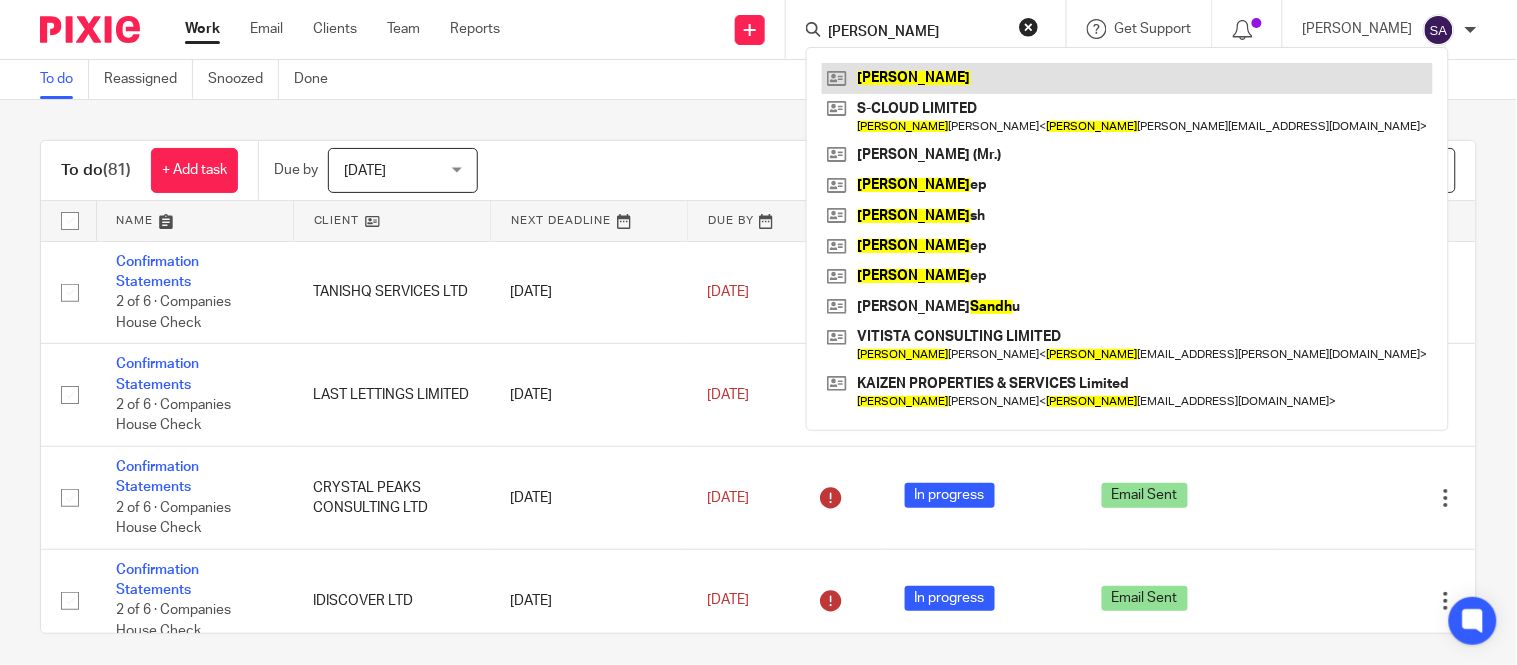 type on "SANDY" 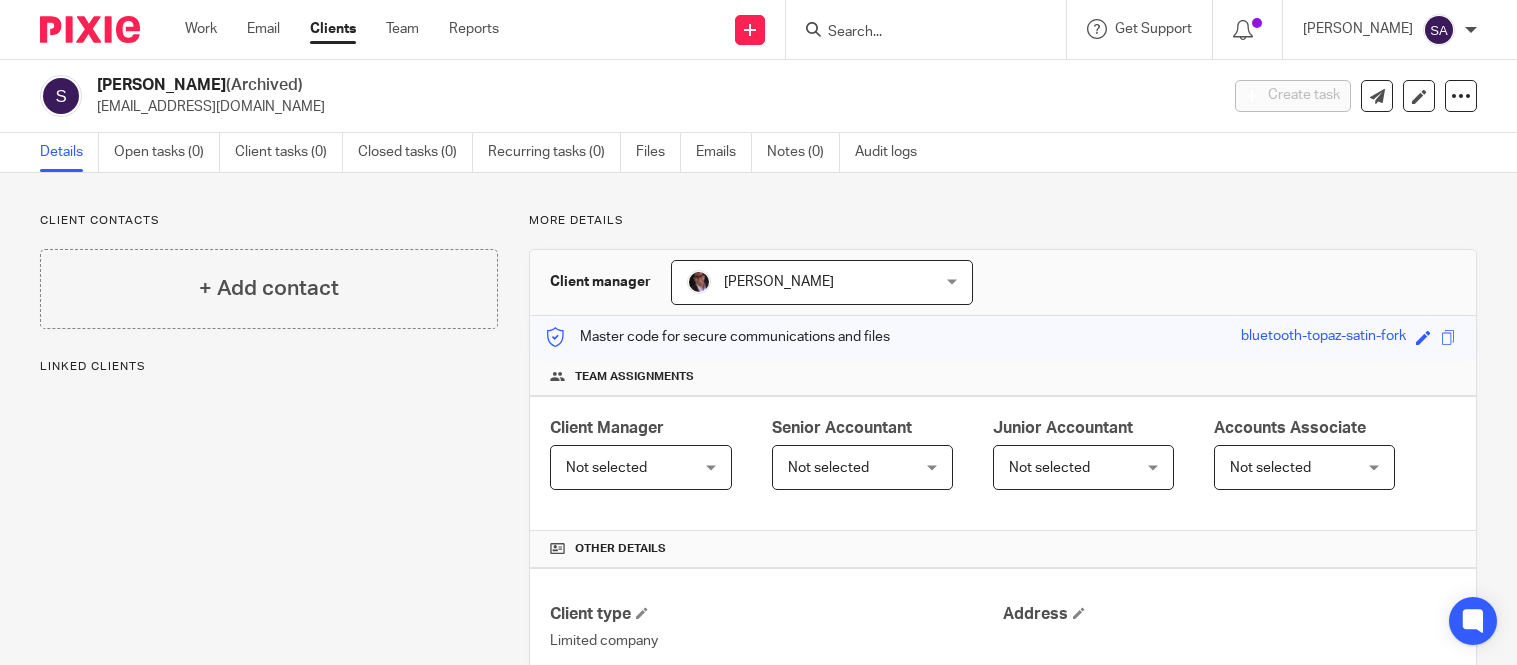 scroll, scrollTop: 0, scrollLeft: 0, axis: both 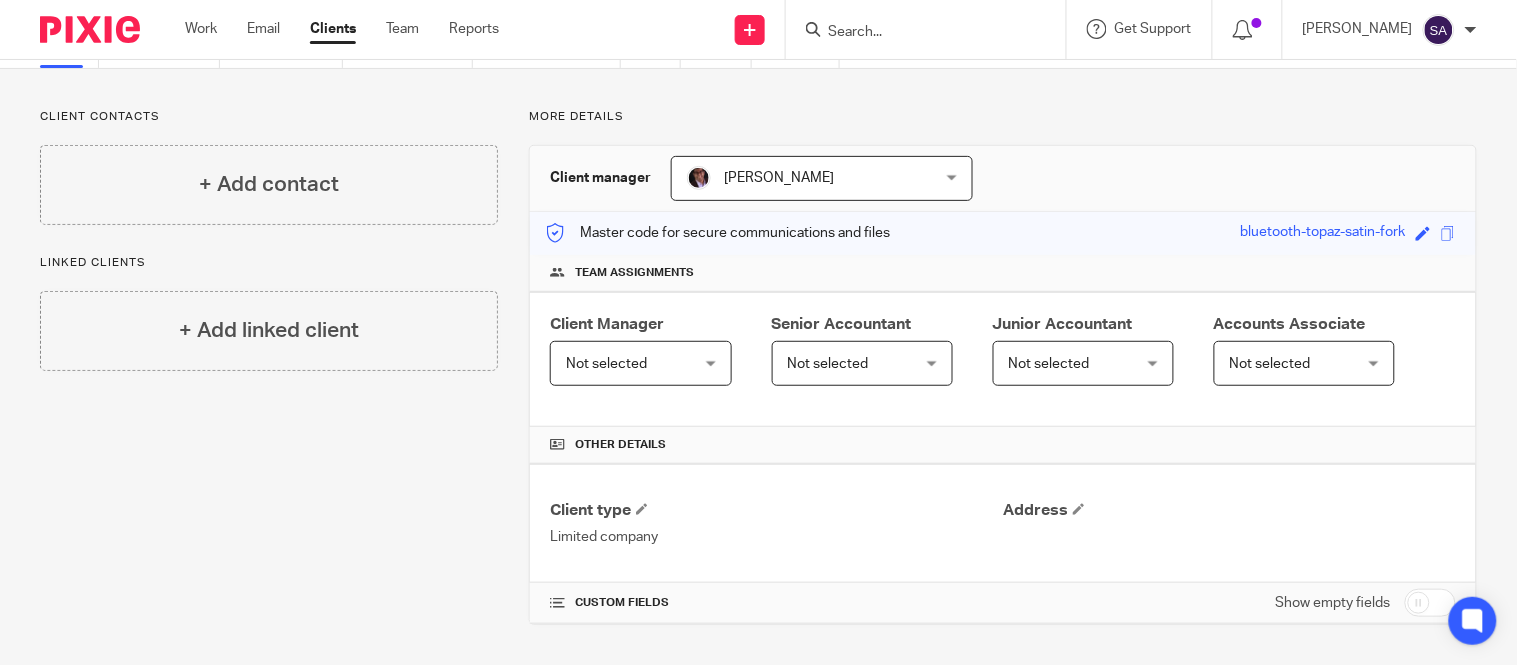 click at bounding box center [916, 33] 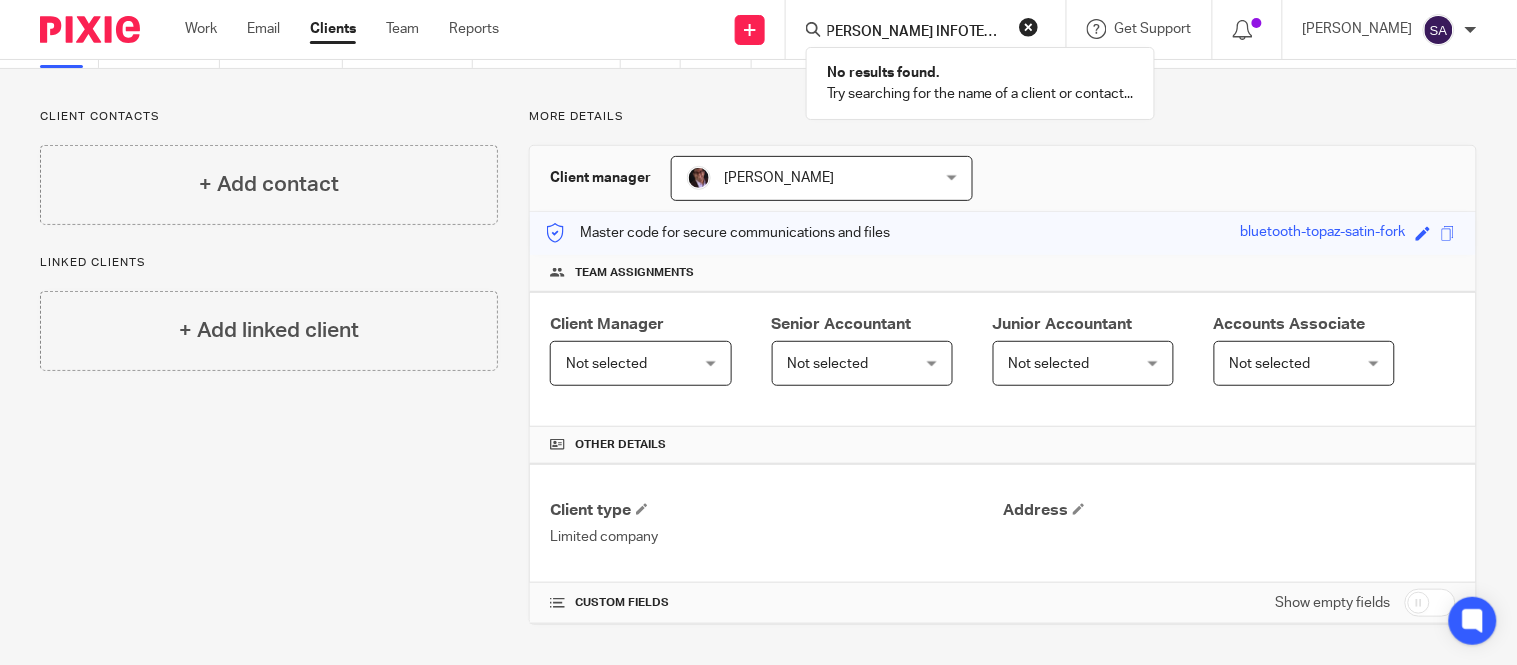 scroll, scrollTop: 0, scrollLeft: 0, axis: both 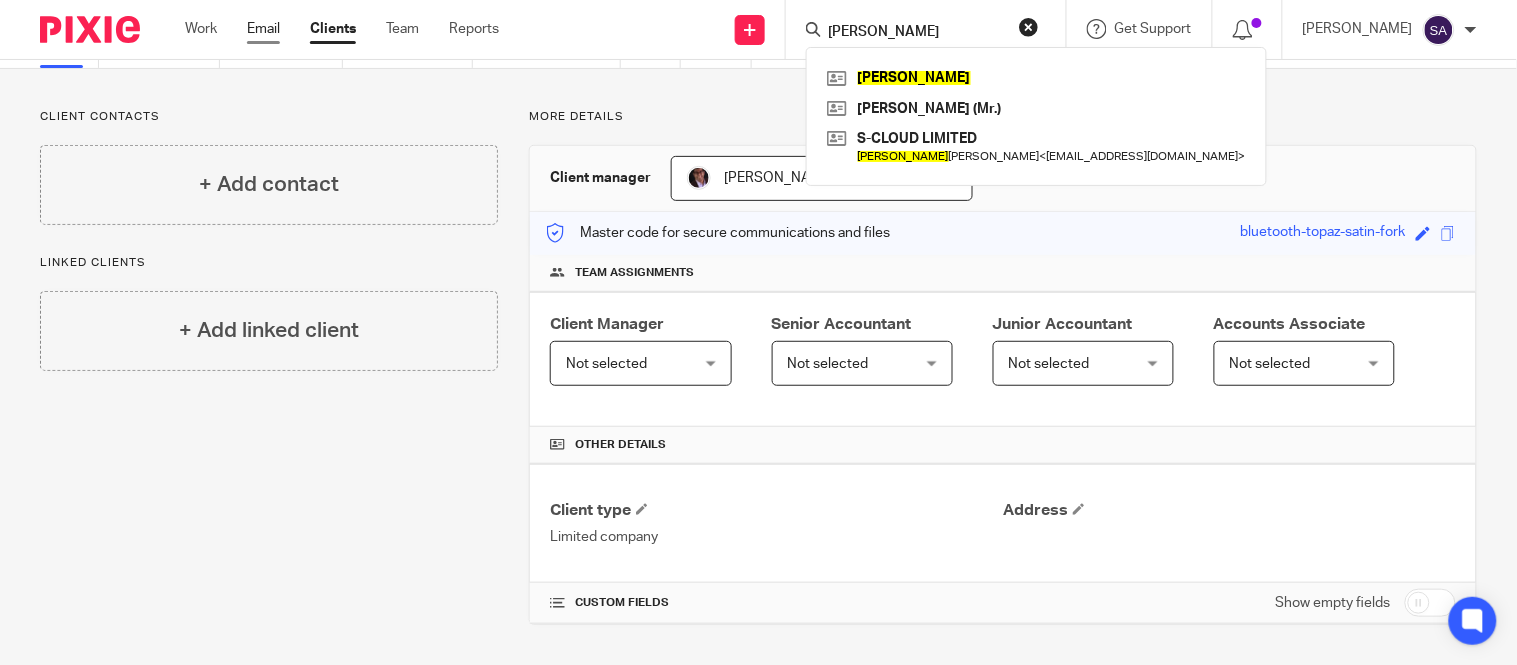 type on "SANDYA" 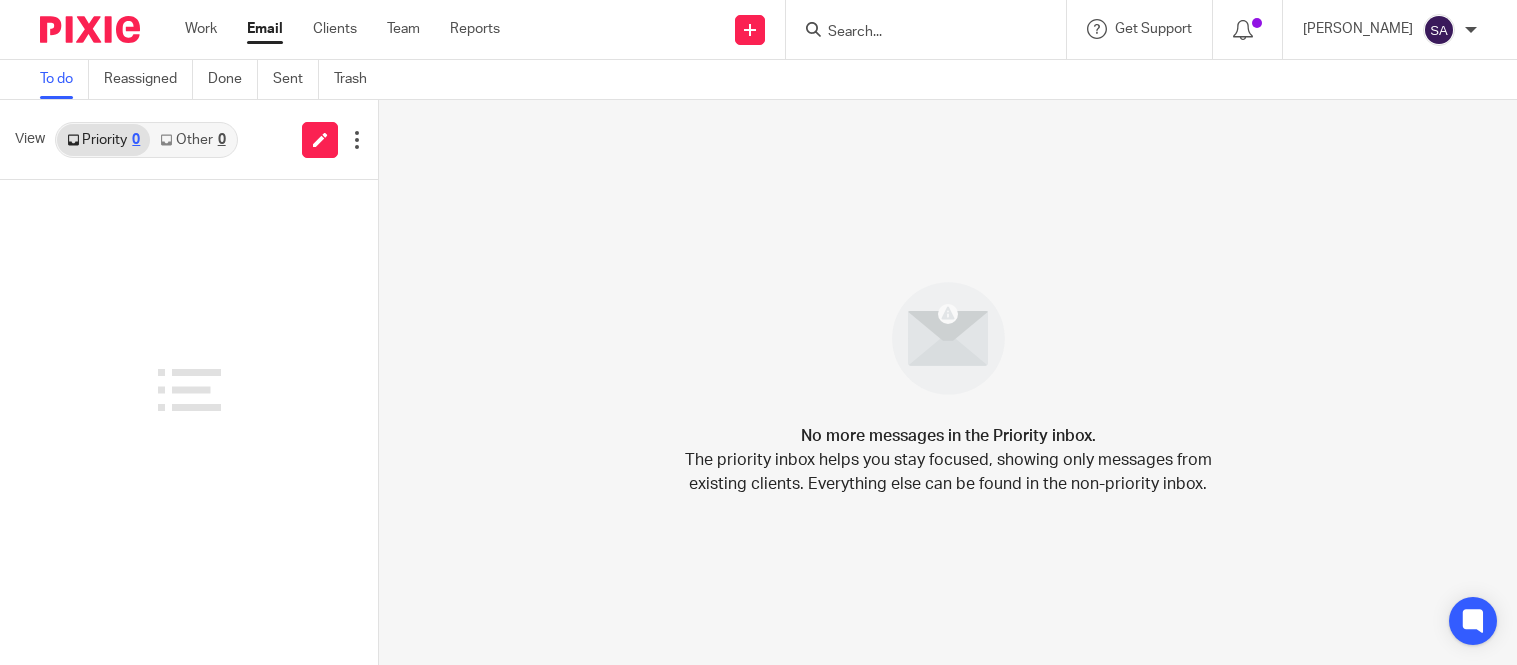 scroll, scrollTop: 0, scrollLeft: 0, axis: both 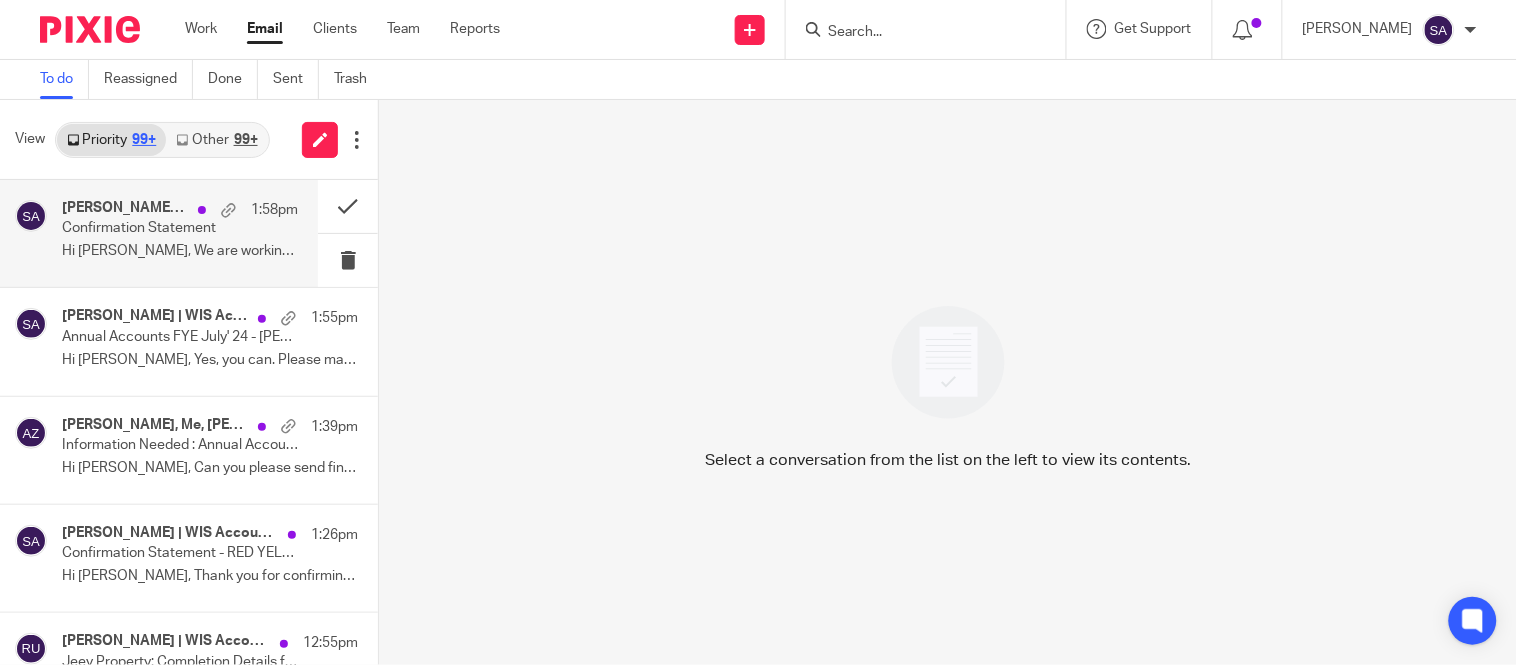 click on "Hi [PERSON_NAME],    We are working on the return and..." at bounding box center (180, 251) 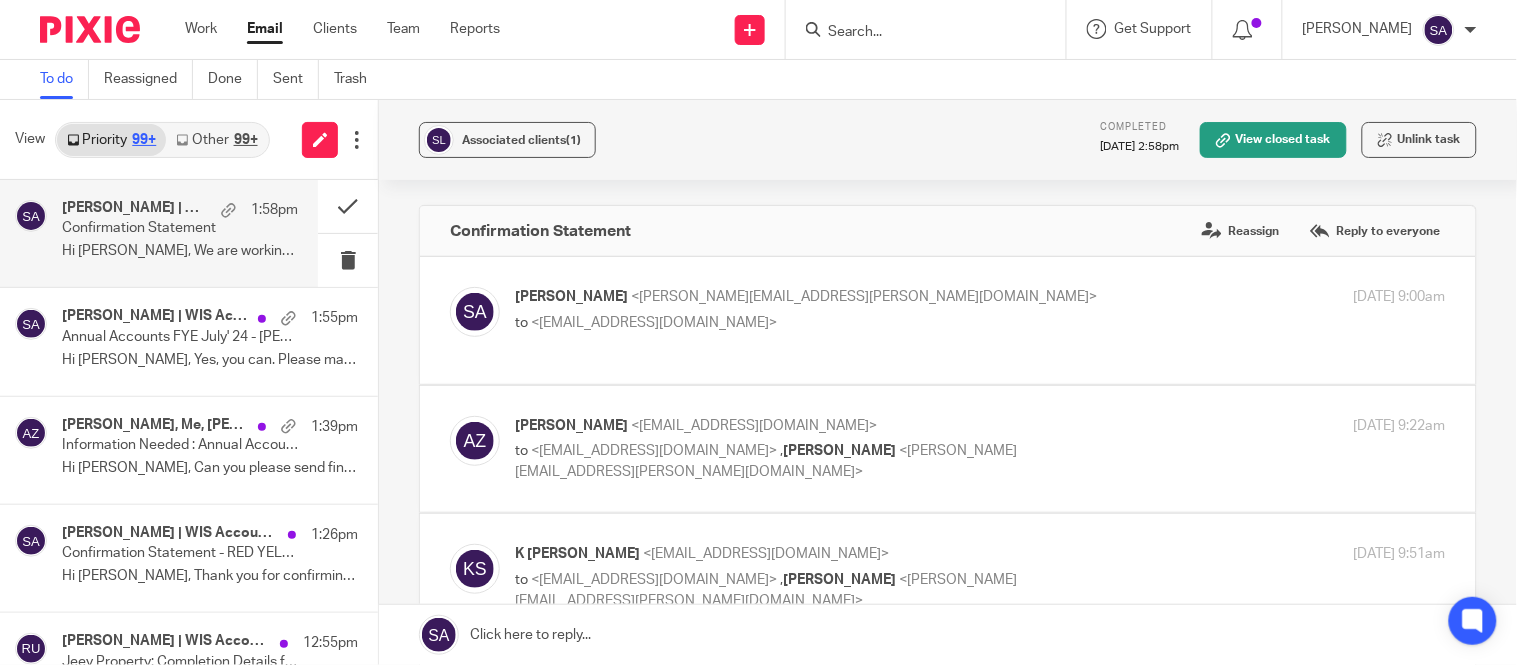 click on "Hi Krishna,    We are working on the return and..." at bounding box center (180, 251) 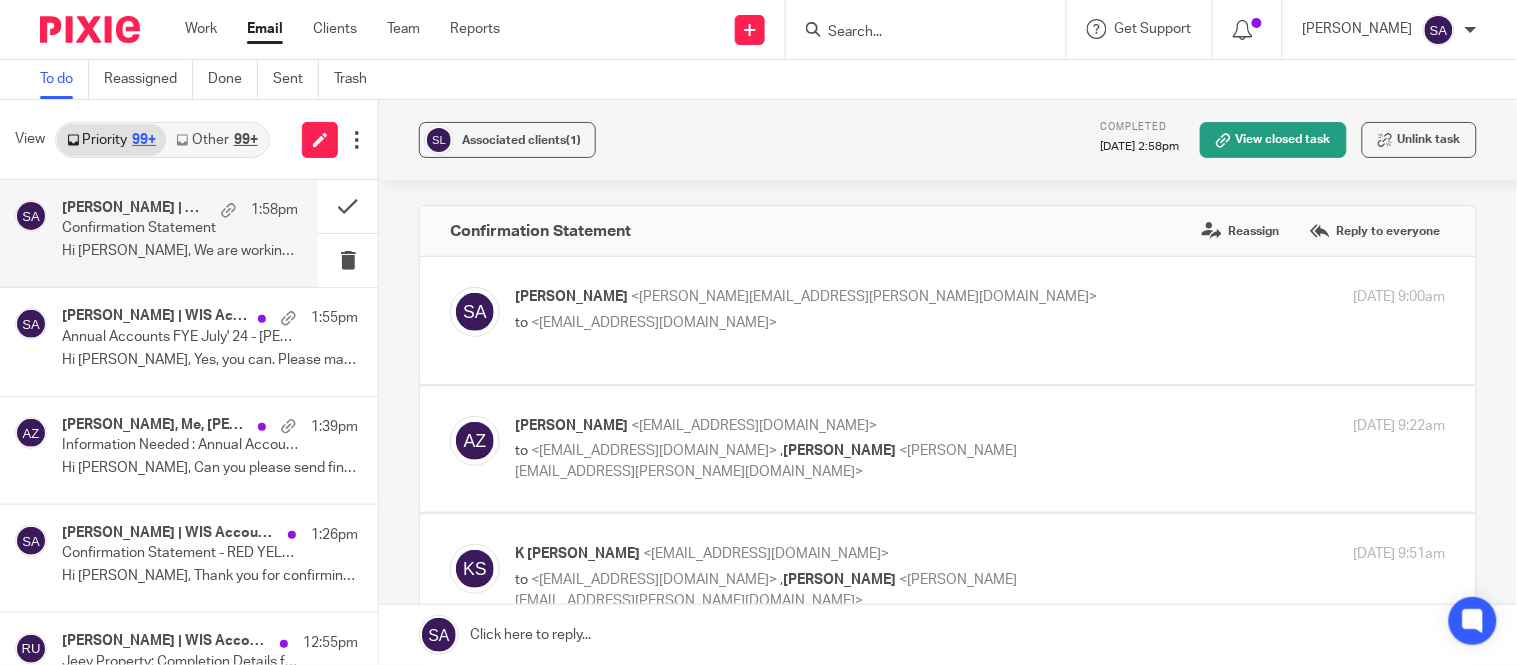 scroll, scrollTop: 0, scrollLeft: 0, axis: both 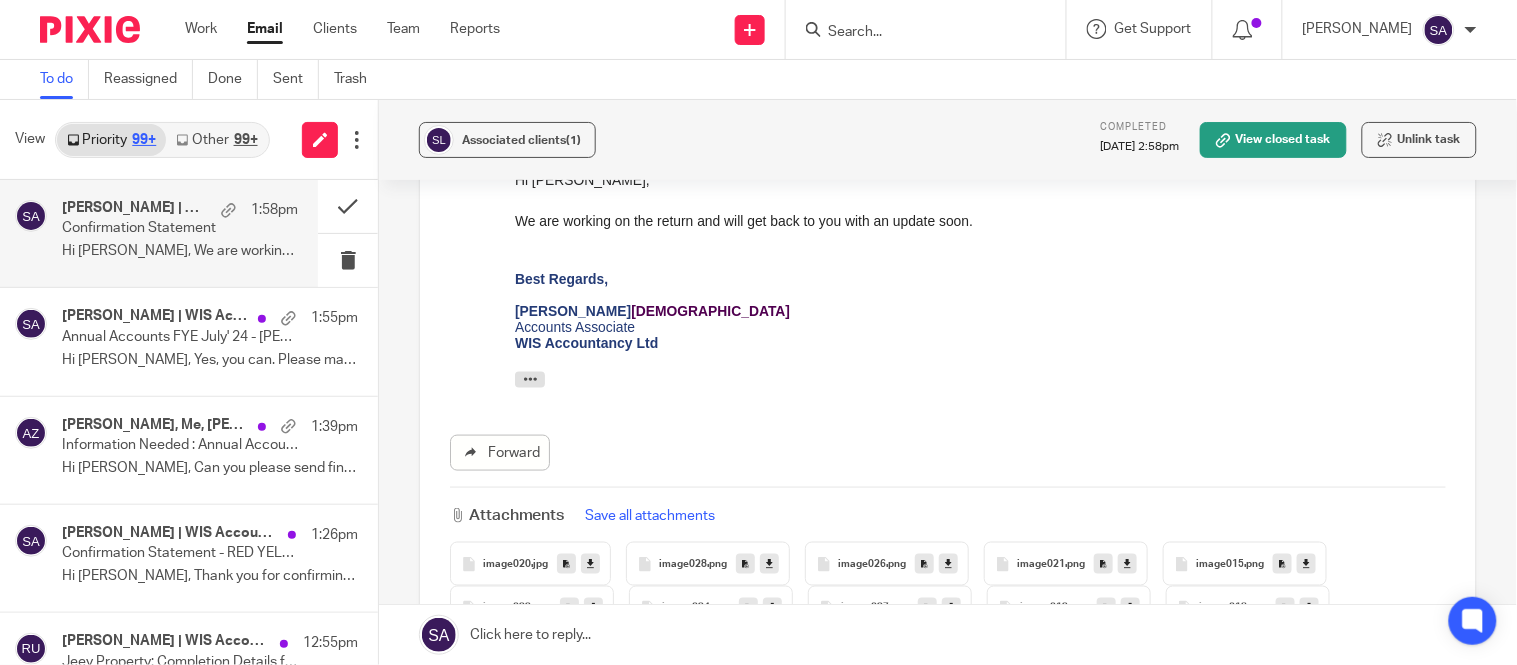 click on "image020" at bounding box center (507, 565) 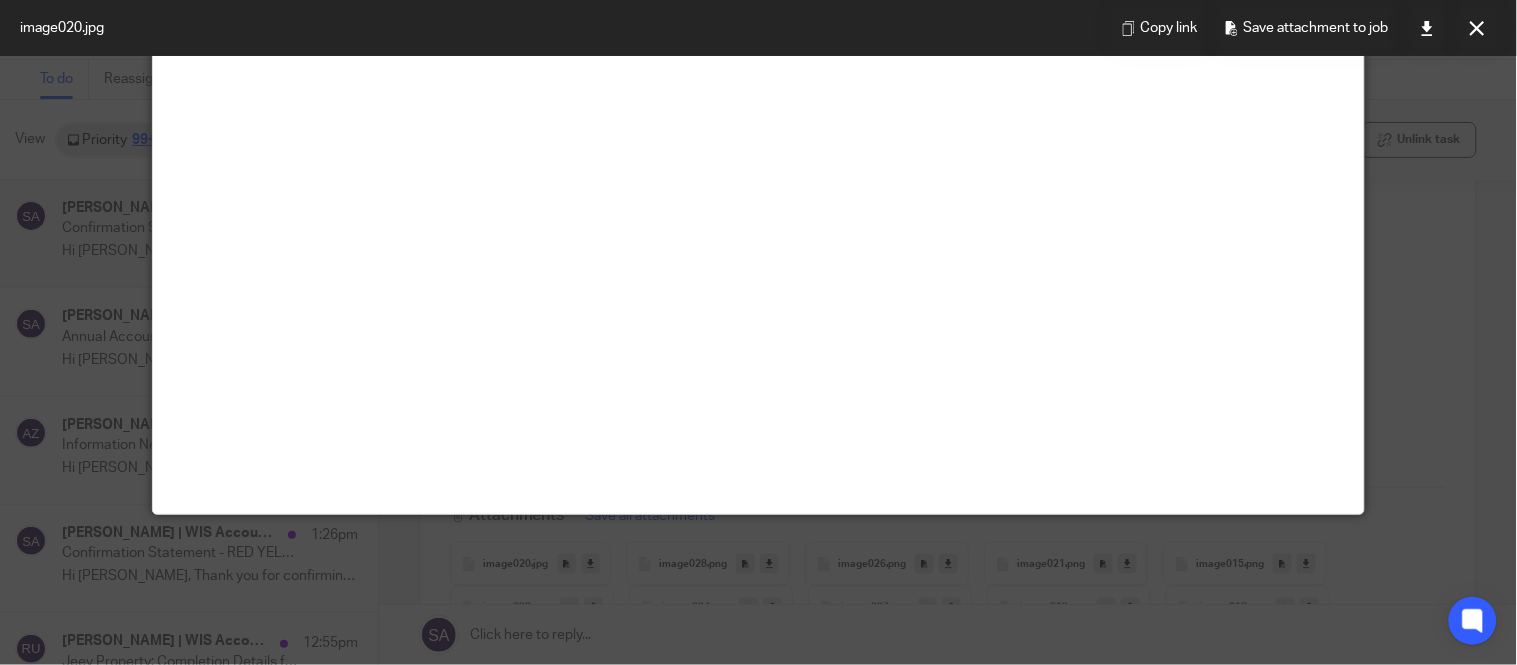 scroll, scrollTop: 0, scrollLeft: 0, axis: both 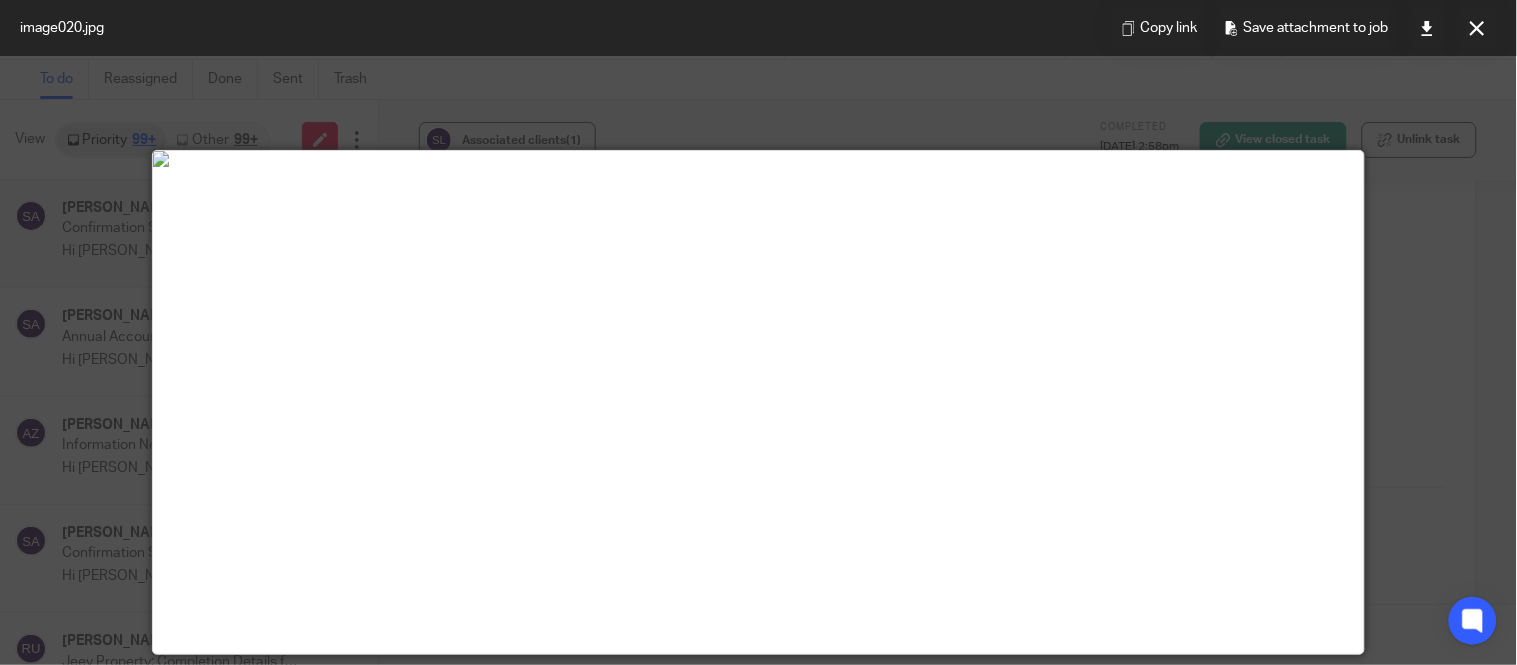 click at bounding box center [758, 332] 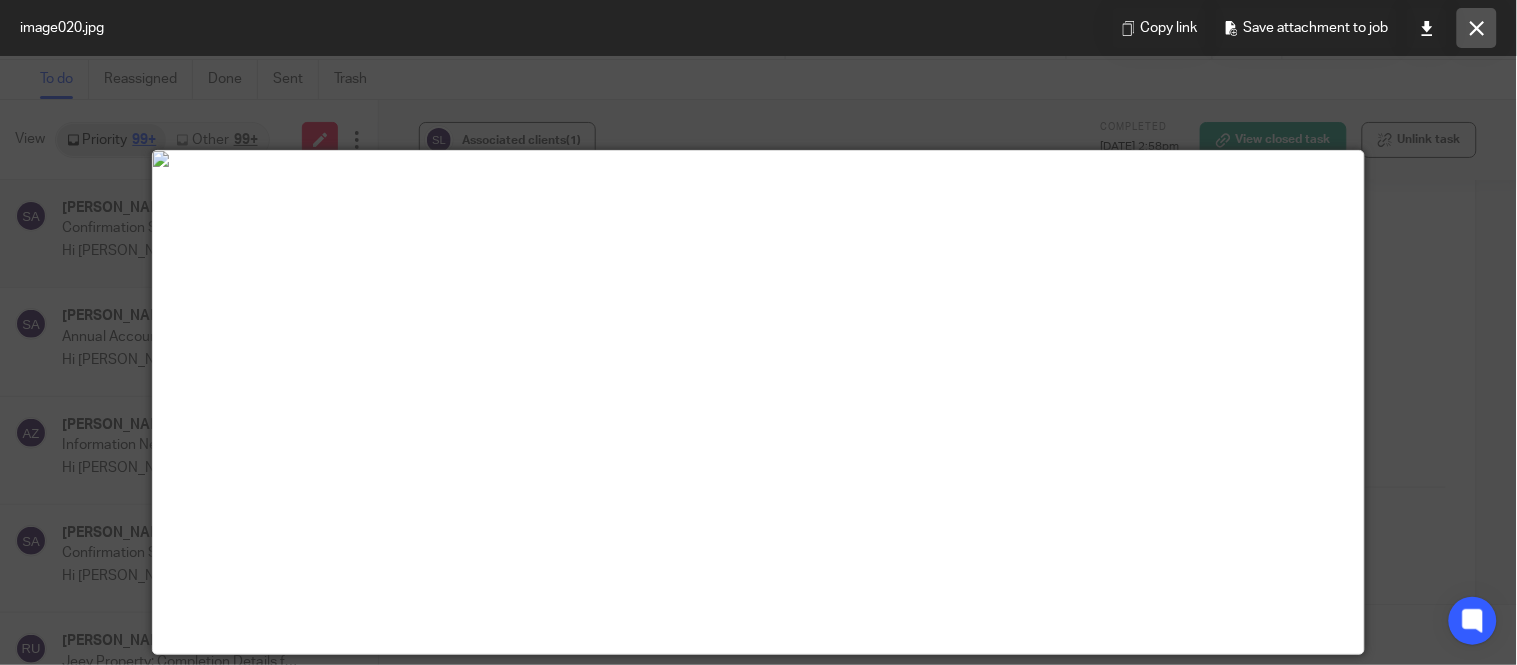click at bounding box center (1477, 28) 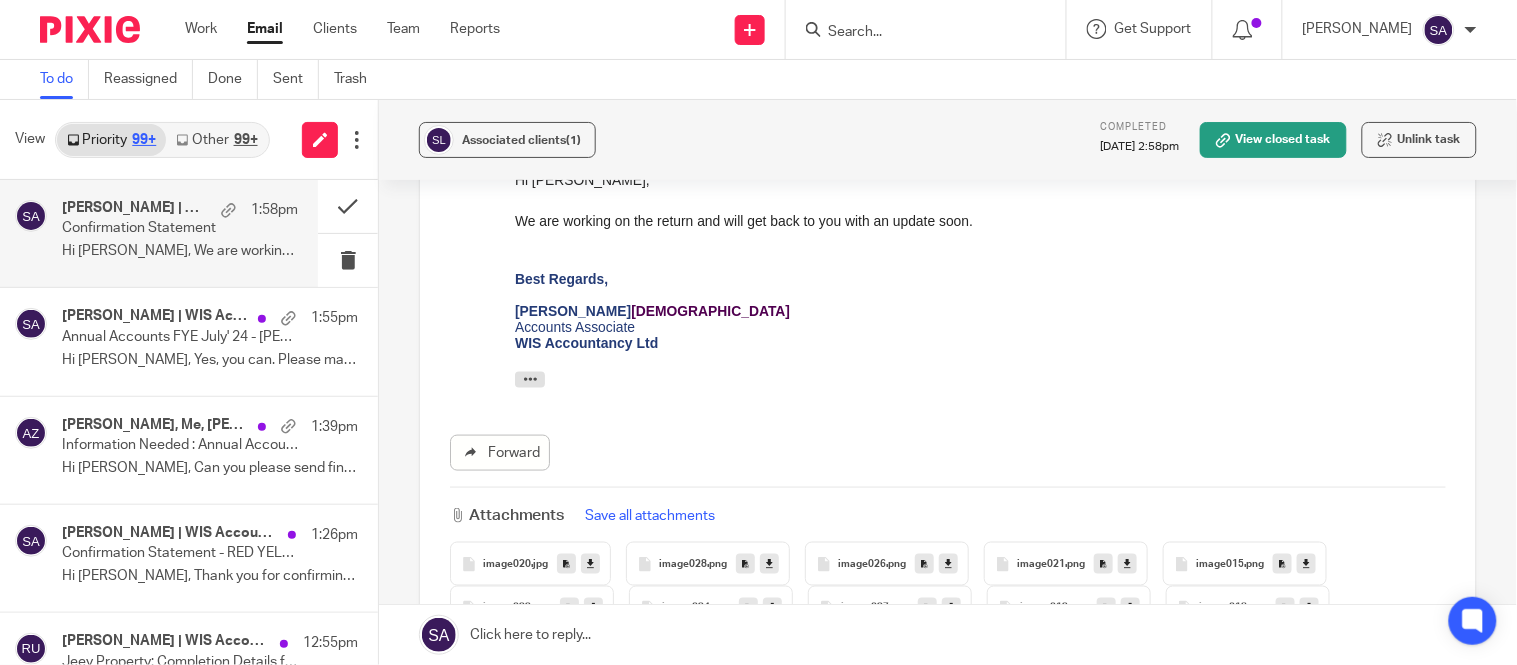 click on "image028" at bounding box center [683, 565] 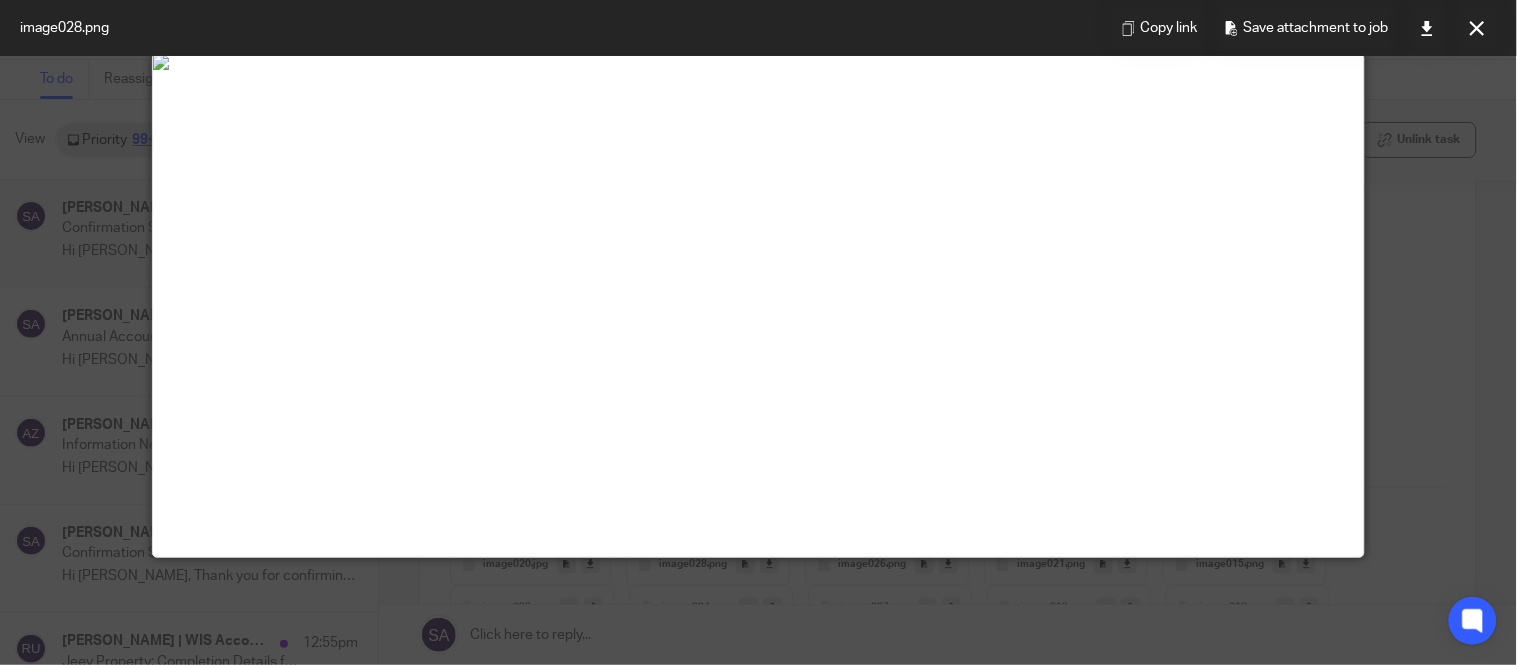 scroll, scrollTop: 0, scrollLeft: 0, axis: both 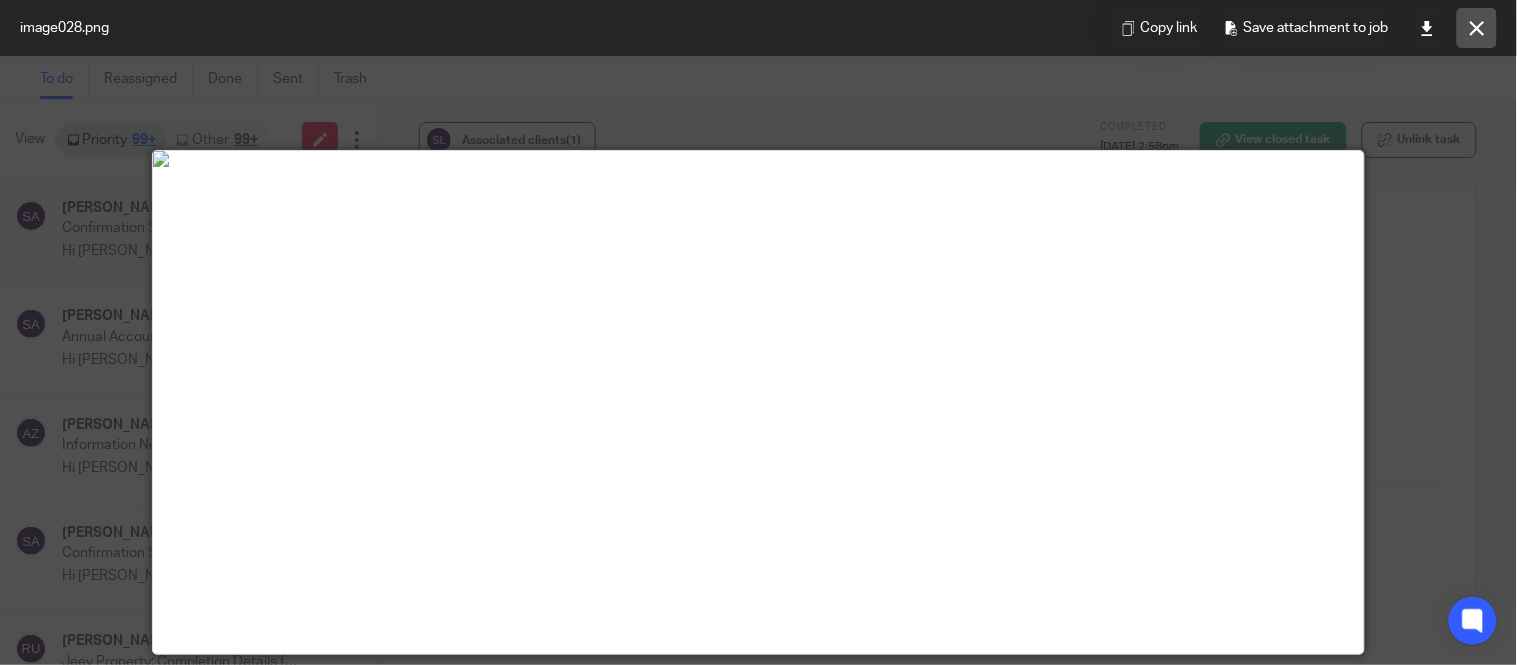 click at bounding box center [1477, 28] 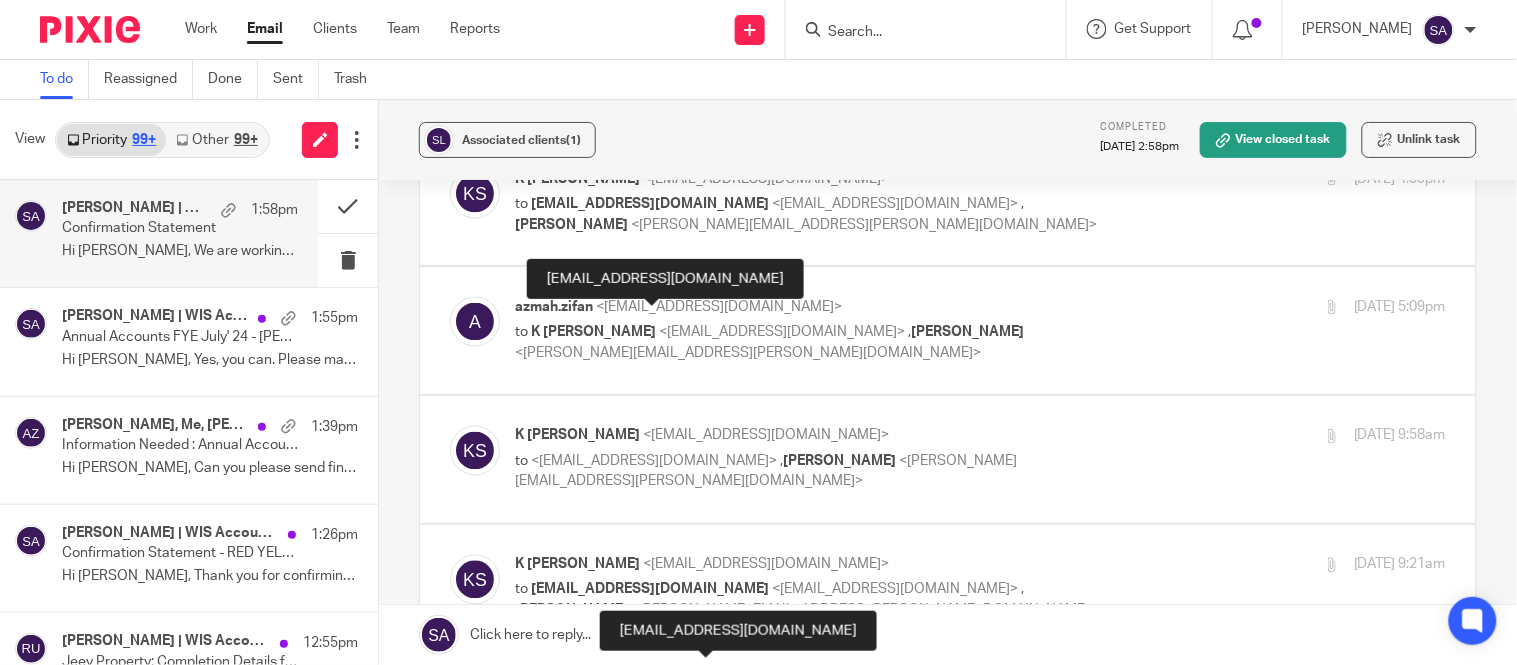 scroll, scrollTop: 984, scrollLeft: 0, axis: vertical 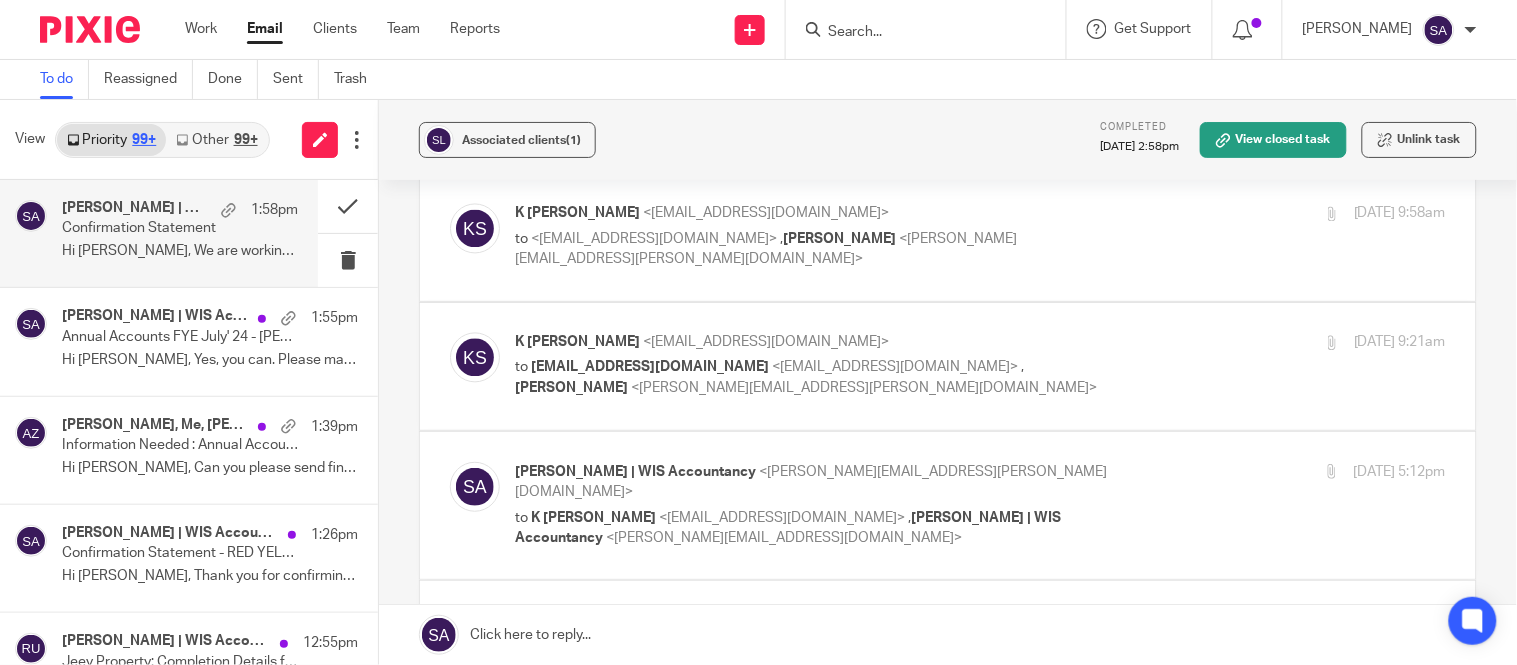click on "to
K Sangalla
<krishnasannagala@yahoo.com>   ,
Sarah Asfar | WIS Accountancy
<sarah@wis-accountancy.co.uk>" at bounding box center [825, 528] 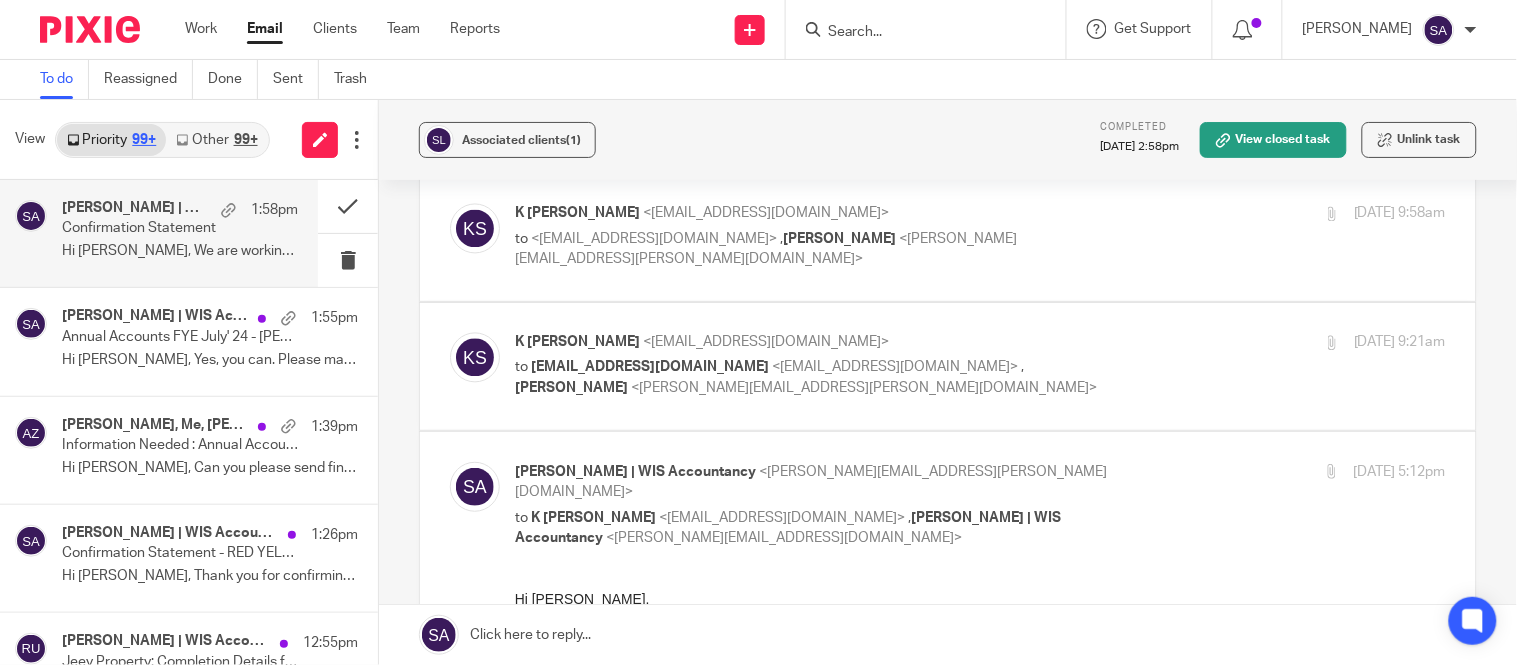 scroll, scrollTop: 0, scrollLeft: 0, axis: both 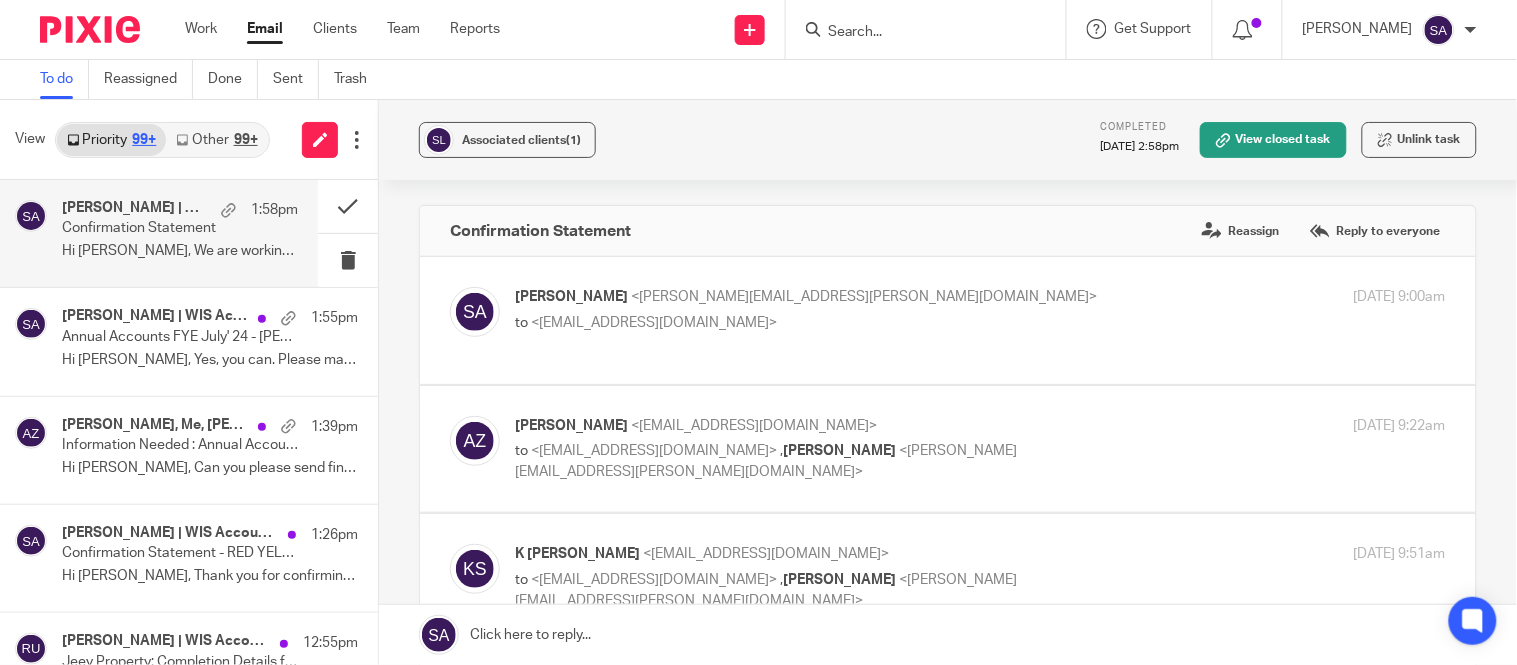 click at bounding box center (948, 320) 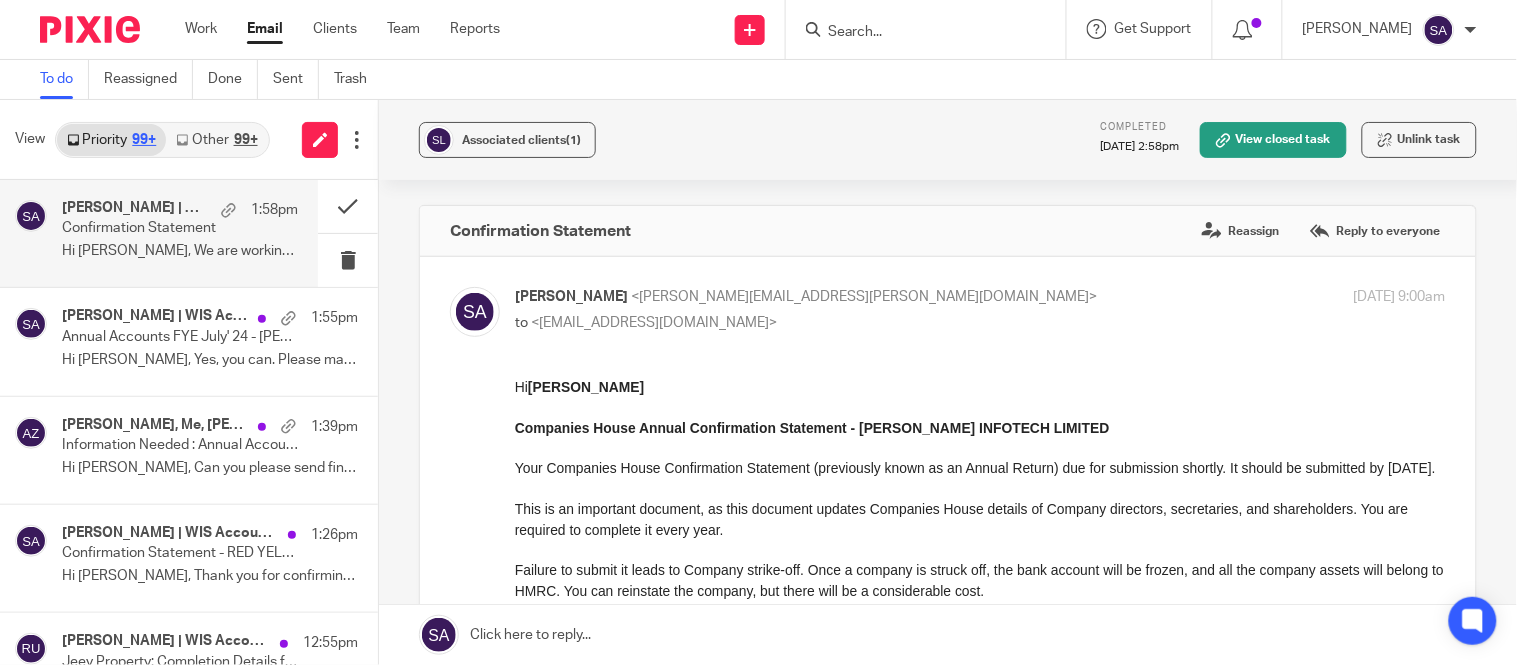 scroll, scrollTop: 0, scrollLeft: 0, axis: both 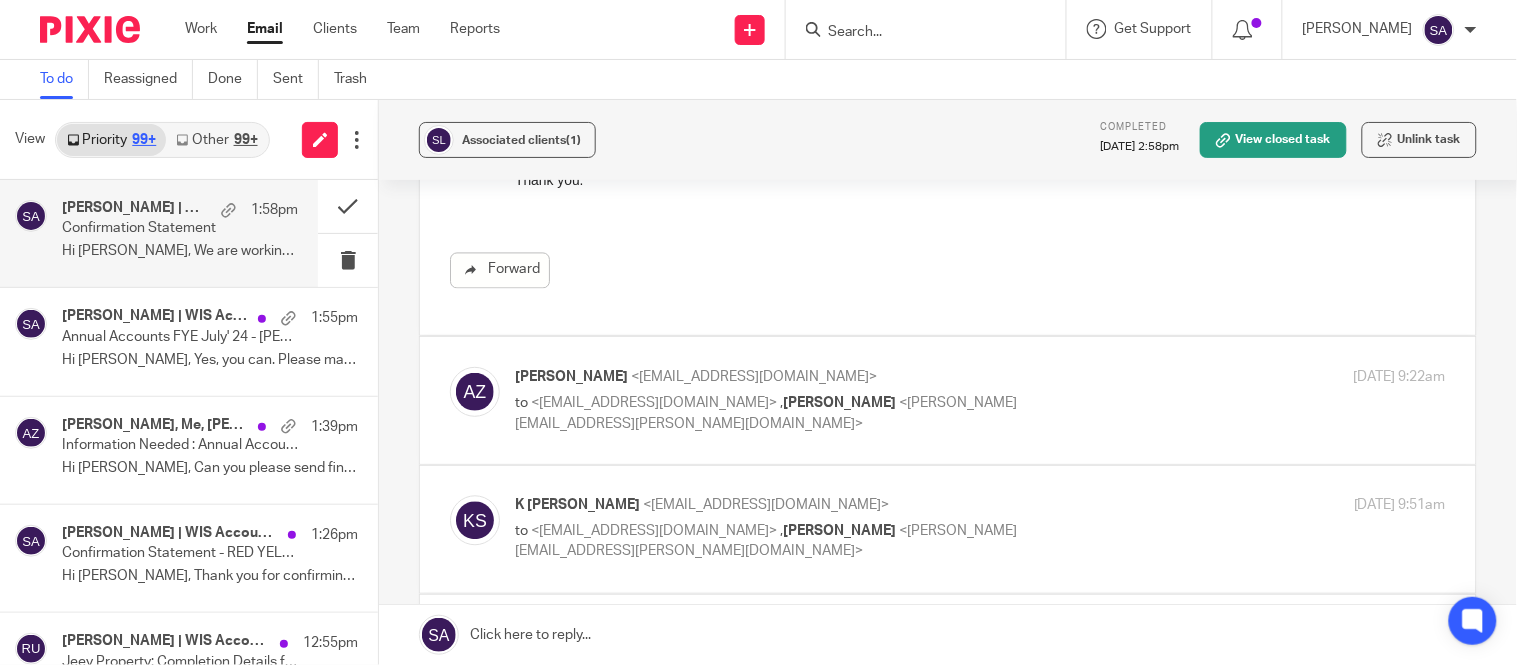 click on "to     <krishnasannagala@yahoo.com>   ,
Shafiya Abdulla
<shafiya.abdulla@wis-accountancy.co.uk>" at bounding box center [825, 413] 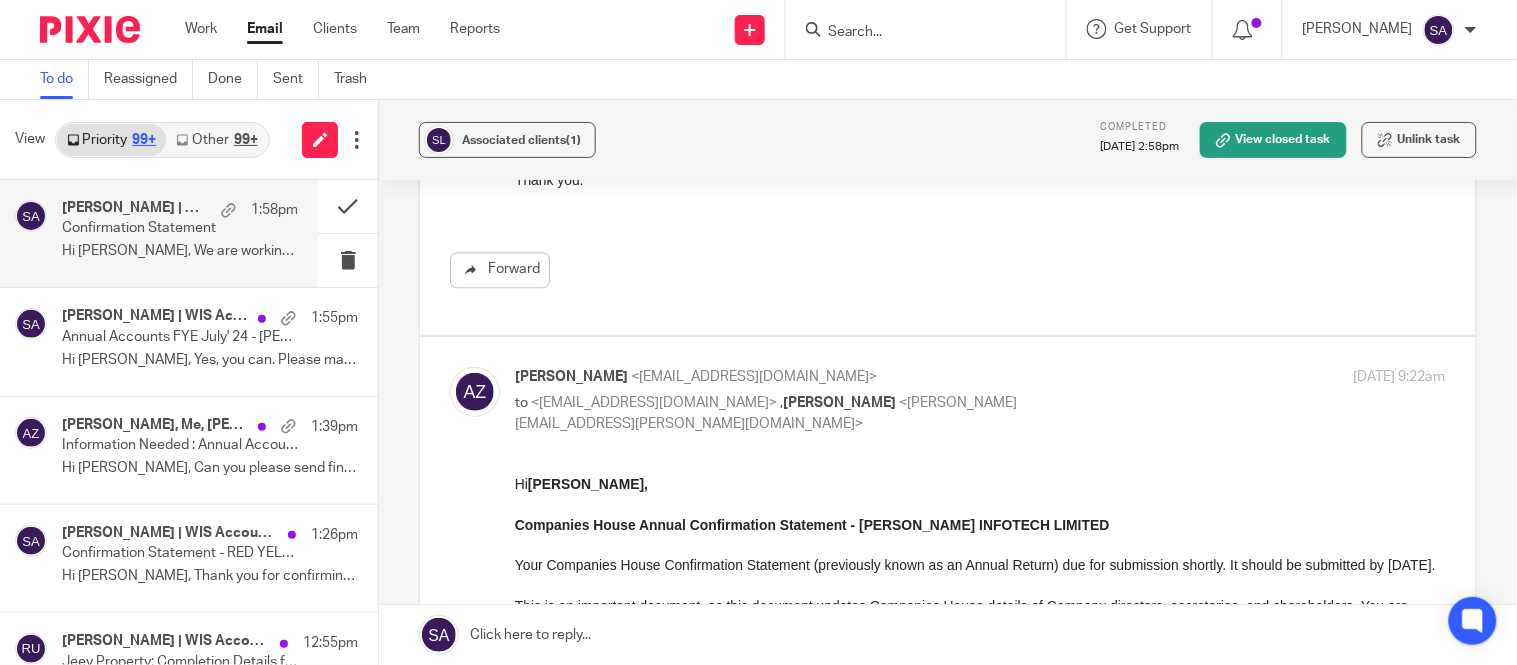 scroll, scrollTop: 0, scrollLeft: 0, axis: both 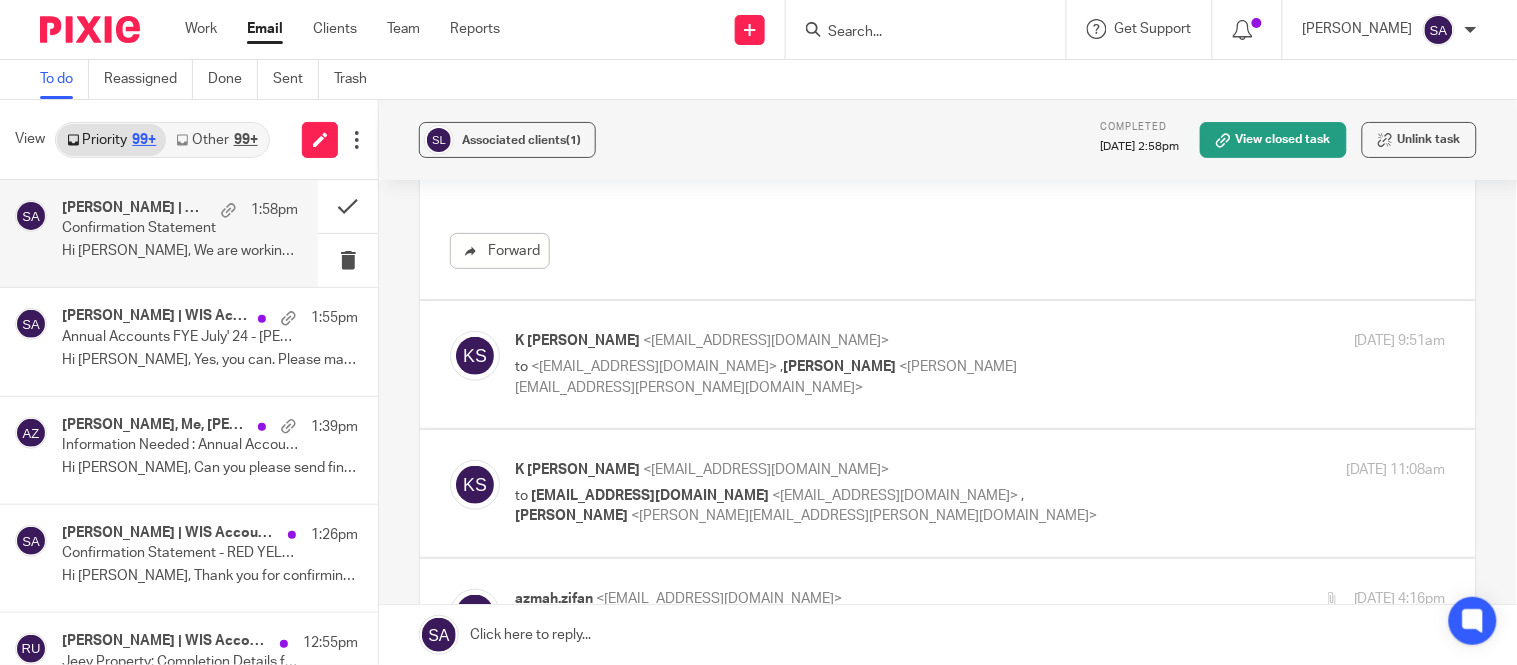 click on "to     <azmah.zifan@wis-accountancy.co.uk>   ,
Shafiya Abdulla
<shafiya.abdulla@wis-accountancy.co.uk>" at bounding box center [825, 377] 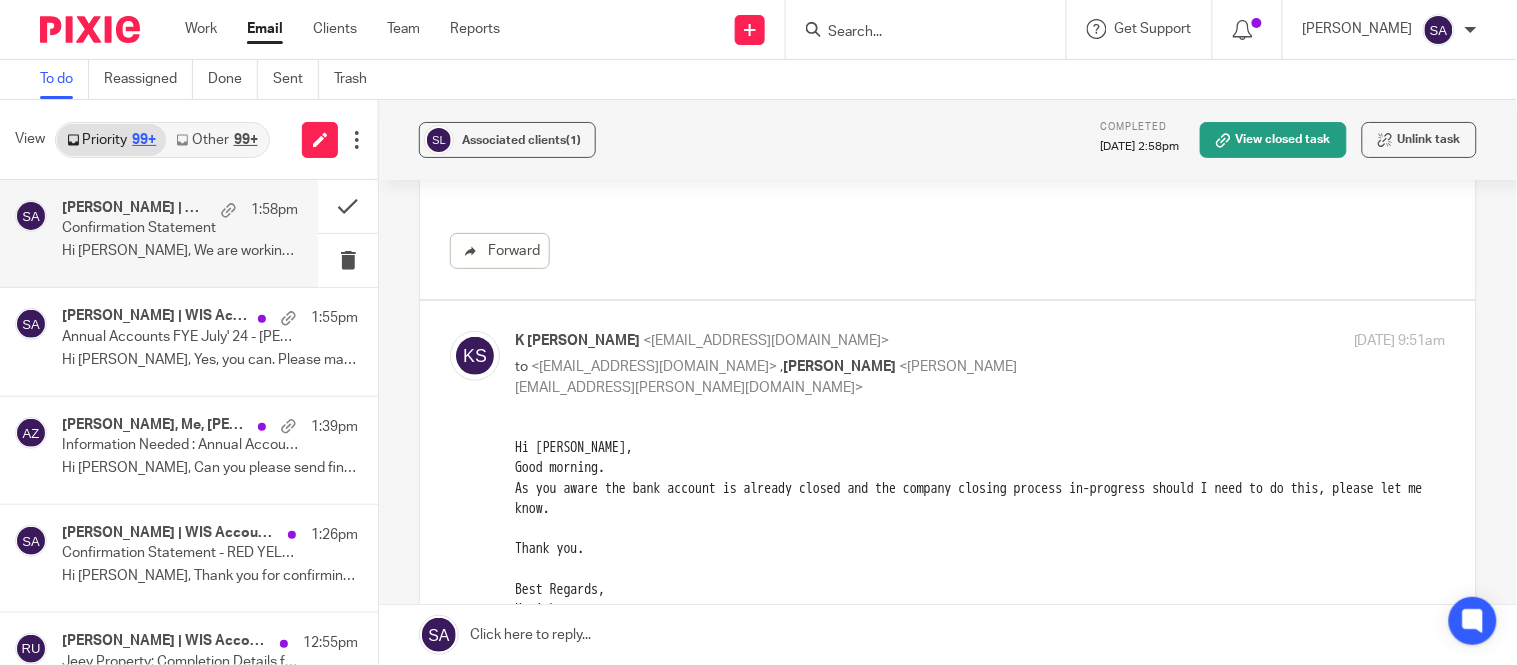 scroll, scrollTop: 0, scrollLeft: 0, axis: both 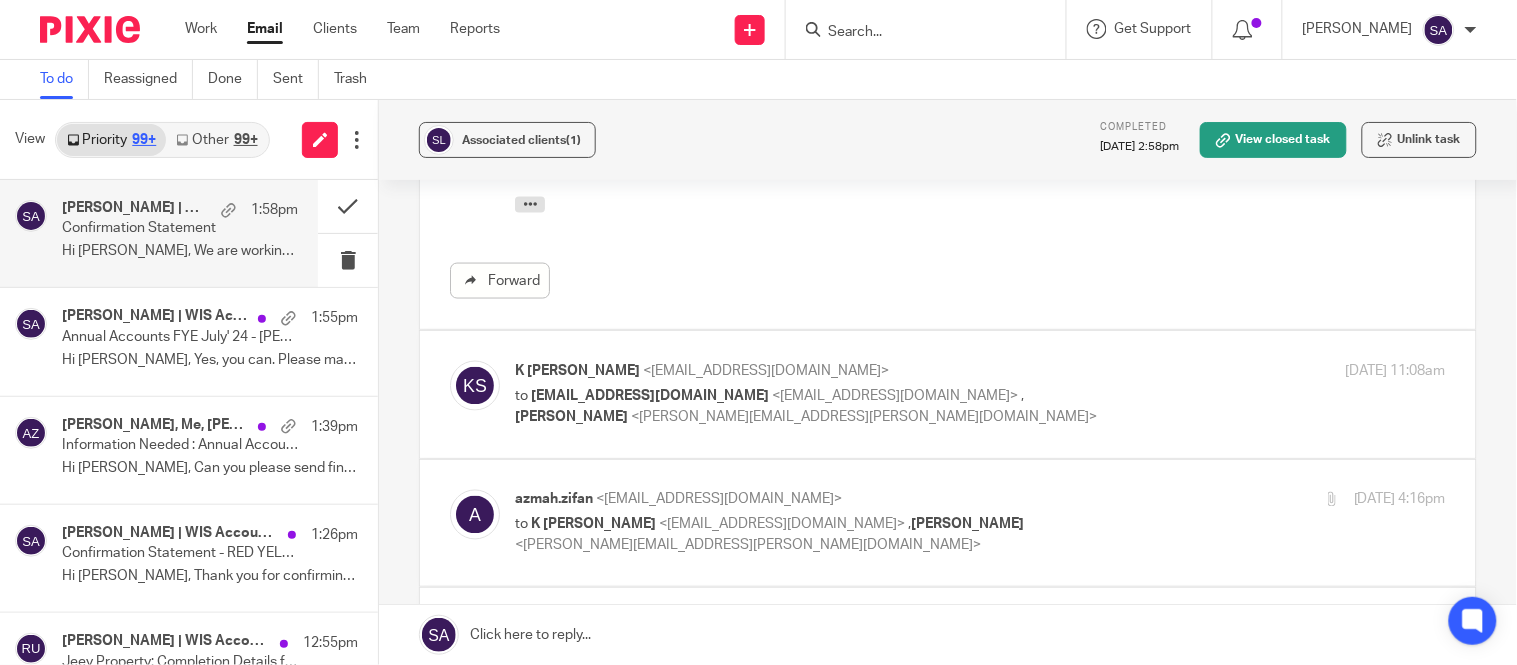 click on "<[PERSON_NAME][EMAIL_ADDRESS][PERSON_NAME][DOMAIN_NAME]>" at bounding box center (864, 417) 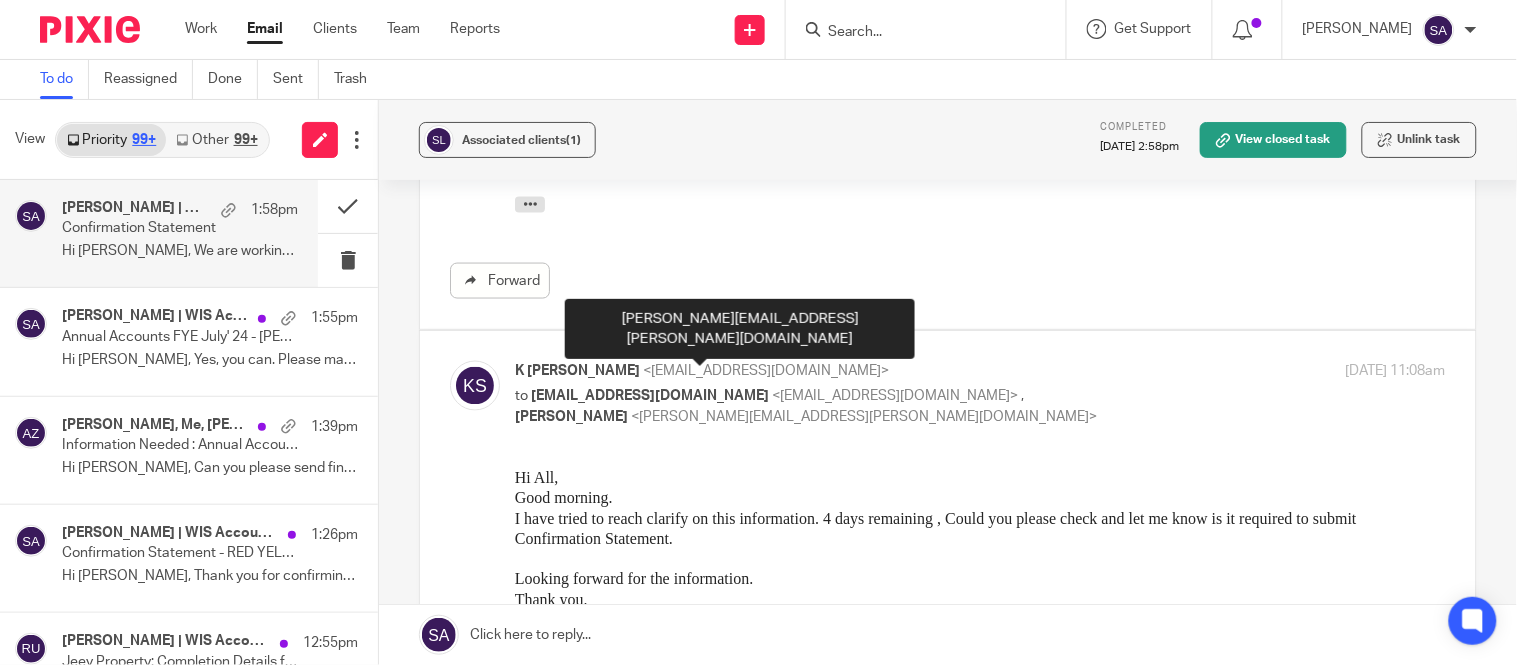 scroll, scrollTop: 0, scrollLeft: 0, axis: both 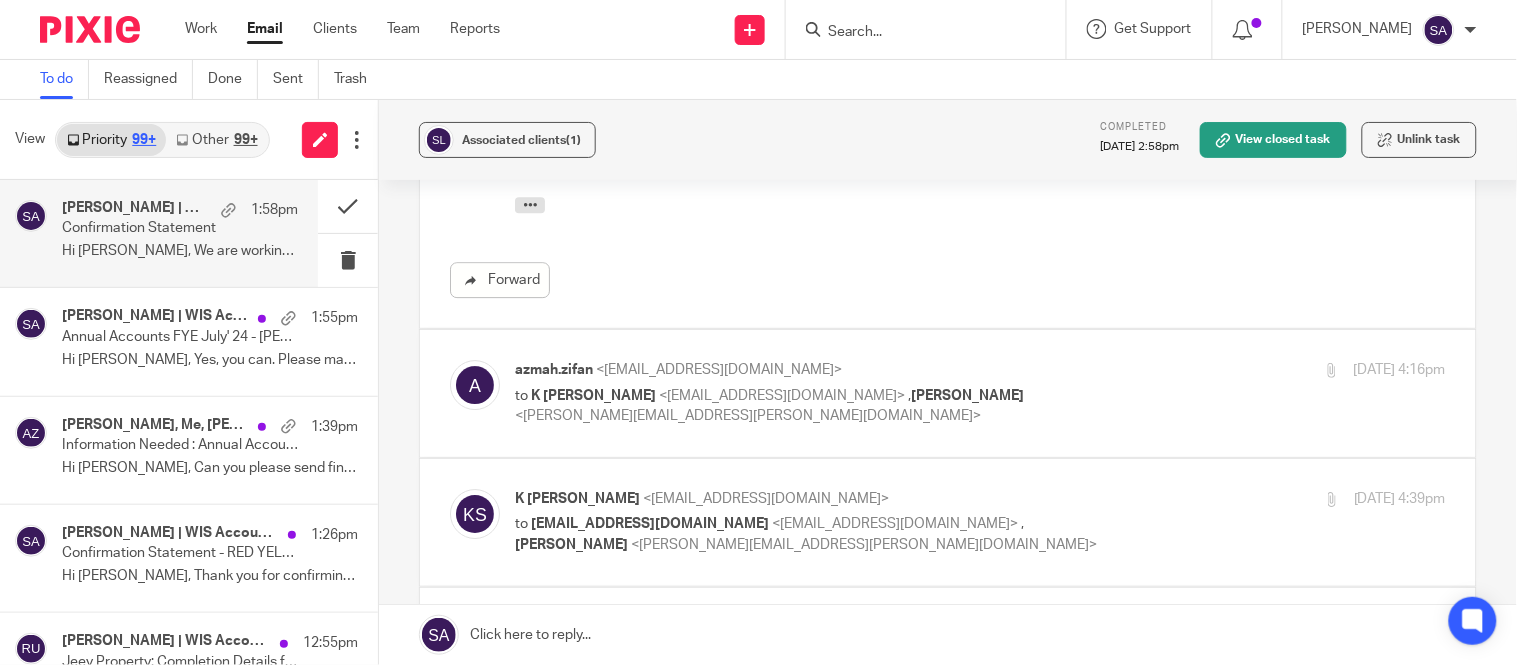 click at bounding box center (948, 393) 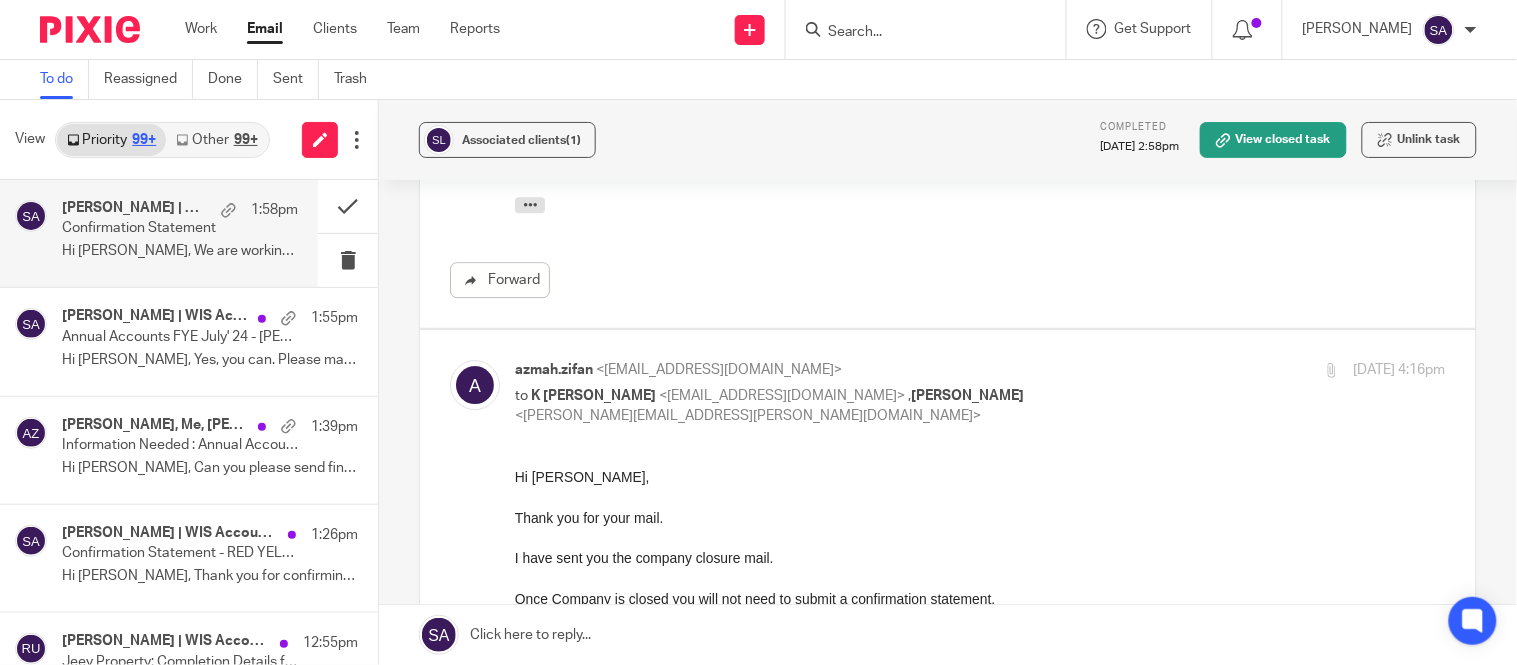 scroll, scrollTop: 0, scrollLeft: 0, axis: both 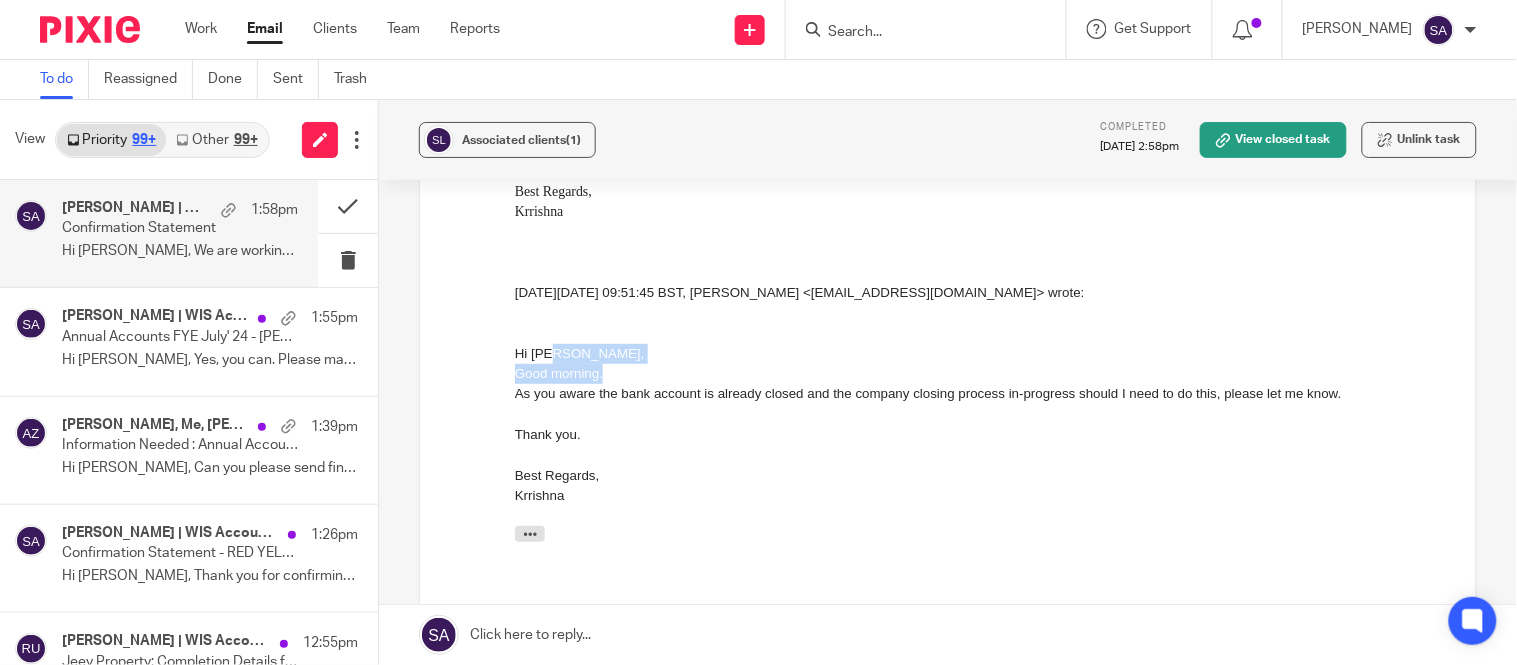 drag, startPoint x: 552, startPoint y: 373, endPoint x: 618, endPoint y: 388, distance: 67.68308 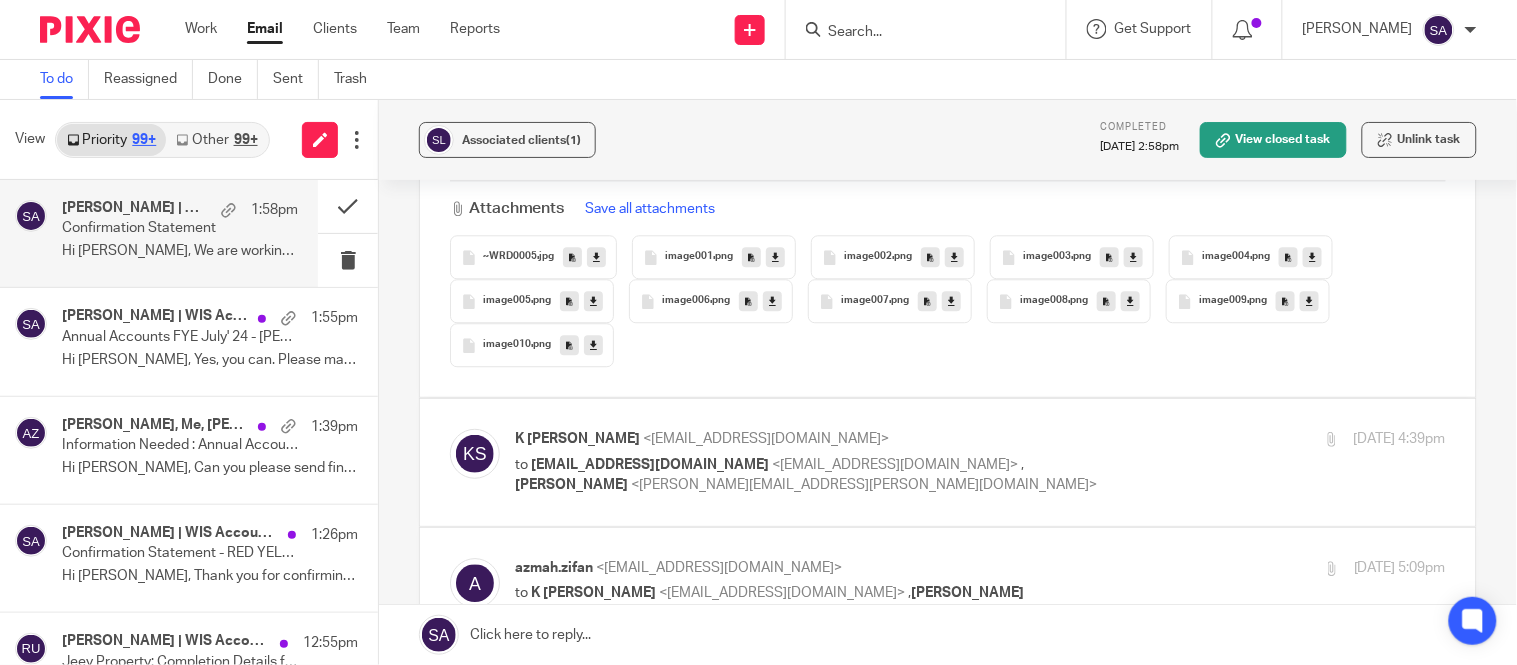 scroll, scrollTop: 5111, scrollLeft: 0, axis: vertical 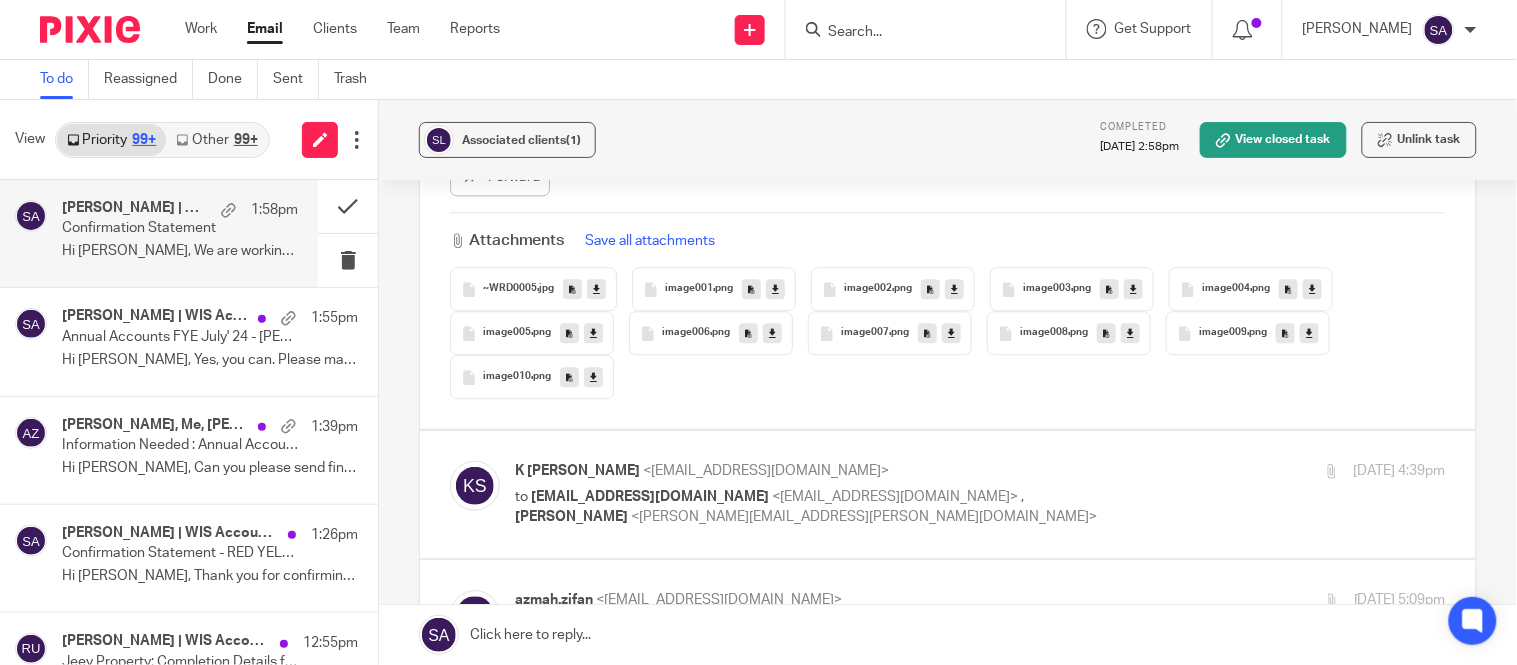 click on "to
azmah.zifan@wis-accountancy.co.uk
<azmah.zifan@wis-accountancy.co.uk>   ,
Shafiya Abdulla
<shafiya.abdulla@wis-accountancy.co.uk>" at bounding box center (825, 507) 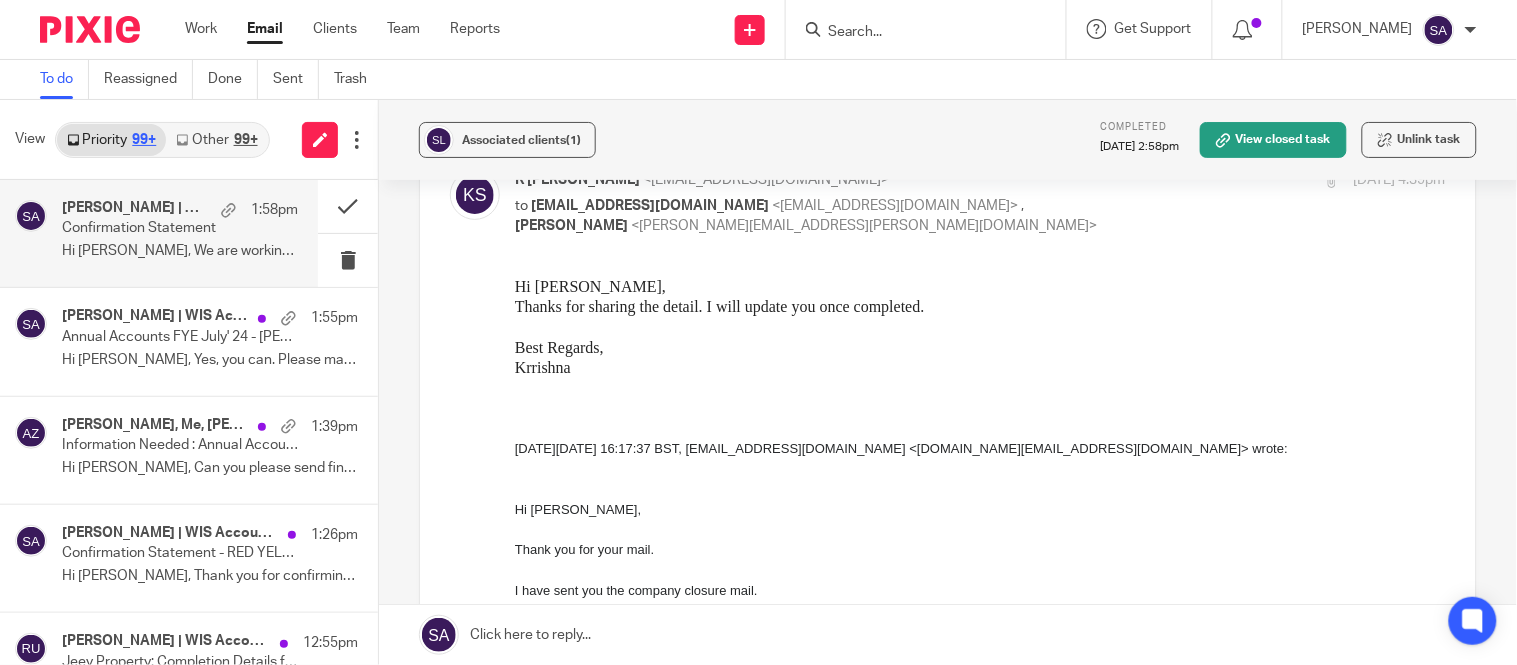 scroll, scrollTop: 0, scrollLeft: 0, axis: both 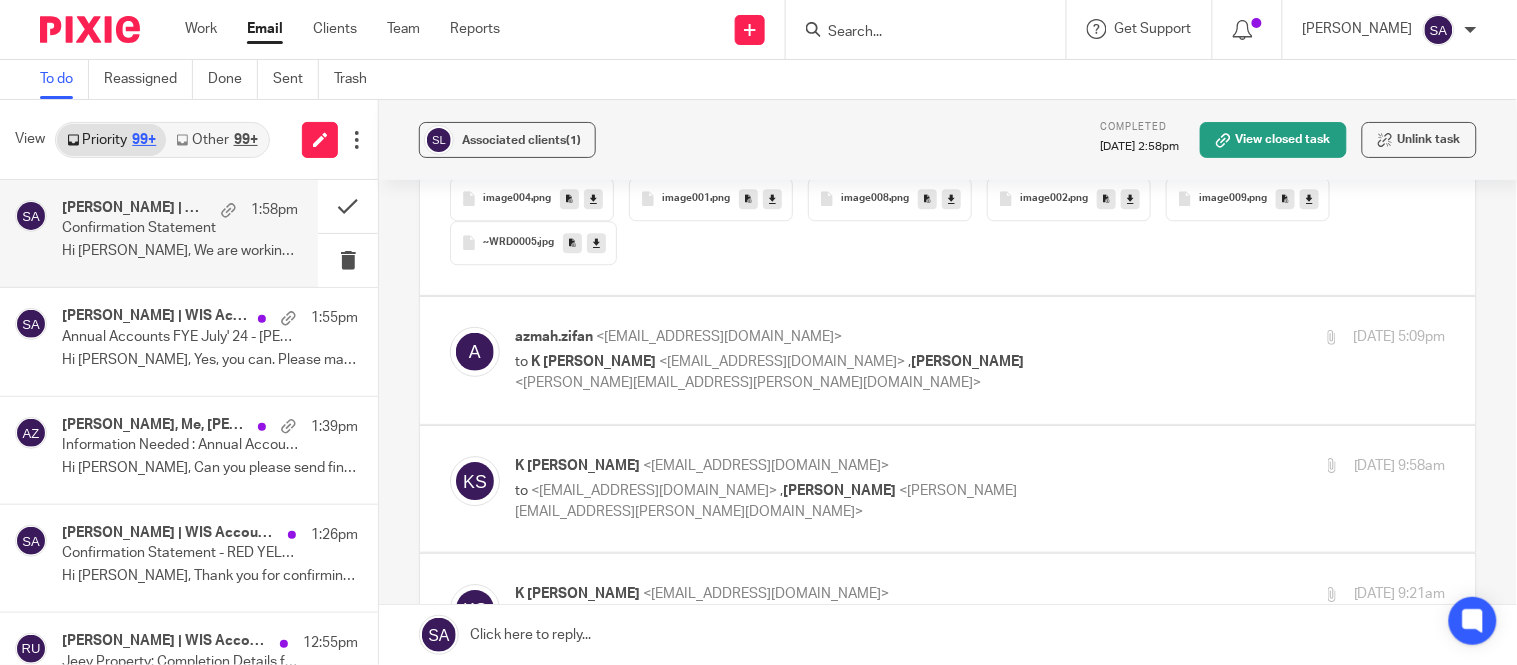 click on "to
K Sangalla
<krishnasannagala@yahoo.com>   ,
Shafiya Abdulla
<shafiya.abdulla@wis-accountancy.co.uk>" at bounding box center [825, 372] 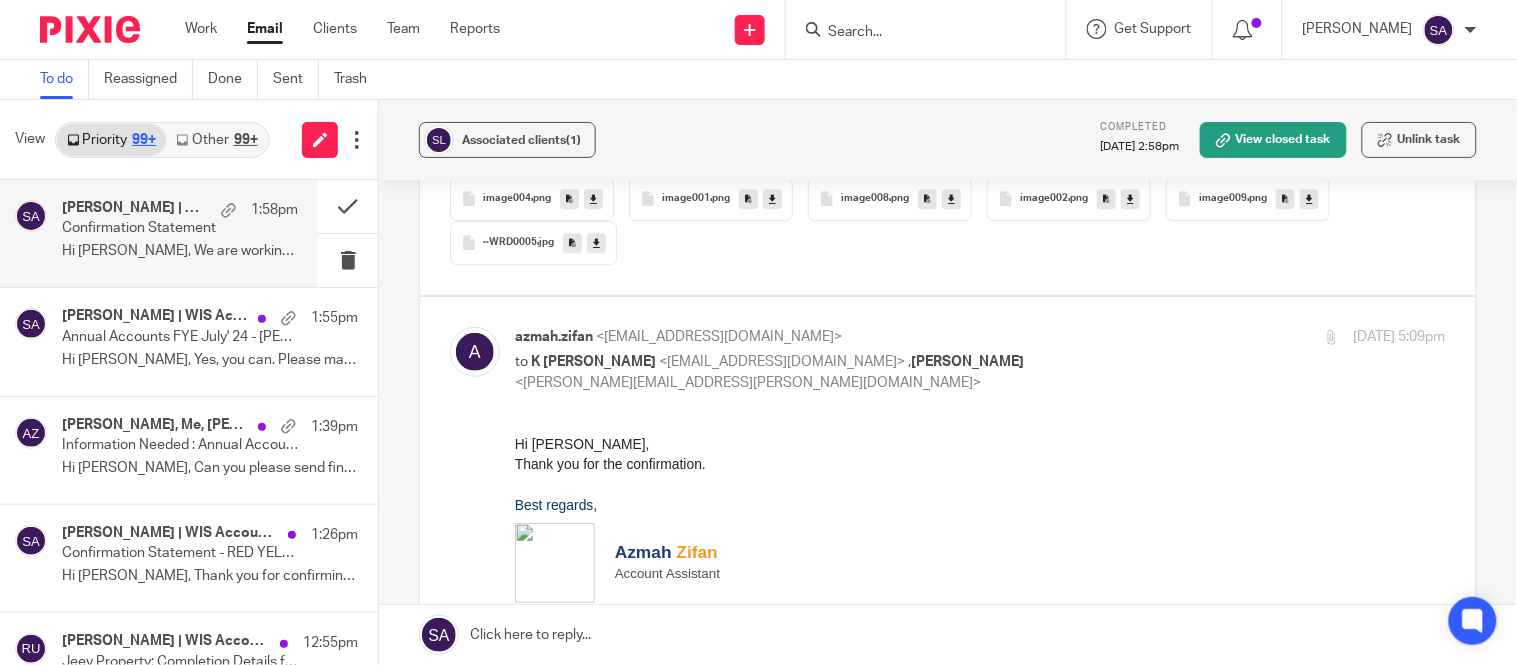 scroll, scrollTop: 0, scrollLeft: 0, axis: both 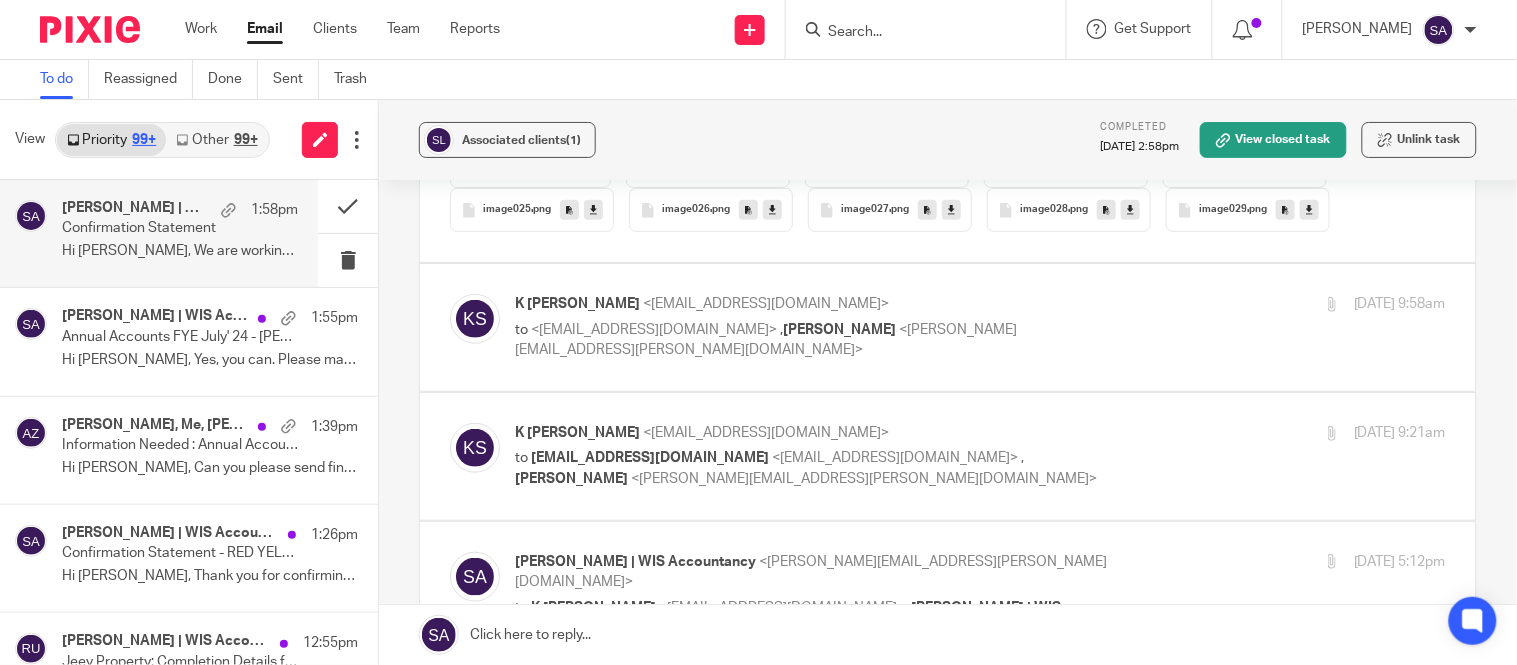 click on "to     <azmah.zifan@wis-accountancy.co.uk>   ,
Shafiya Abdulla
<shafiya.abdulla@wis-accountancy.co.uk>" at bounding box center (825, 340) 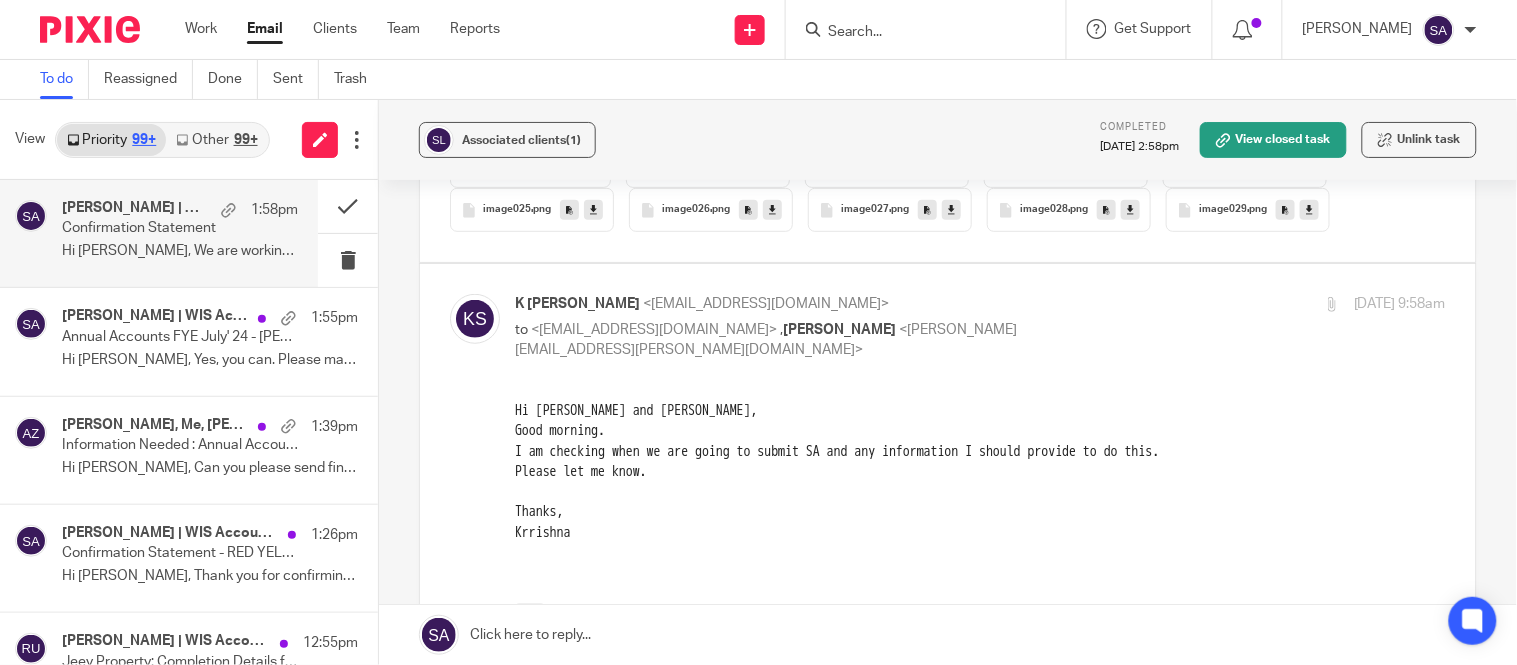 scroll, scrollTop: 10222, scrollLeft: 0, axis: vertical 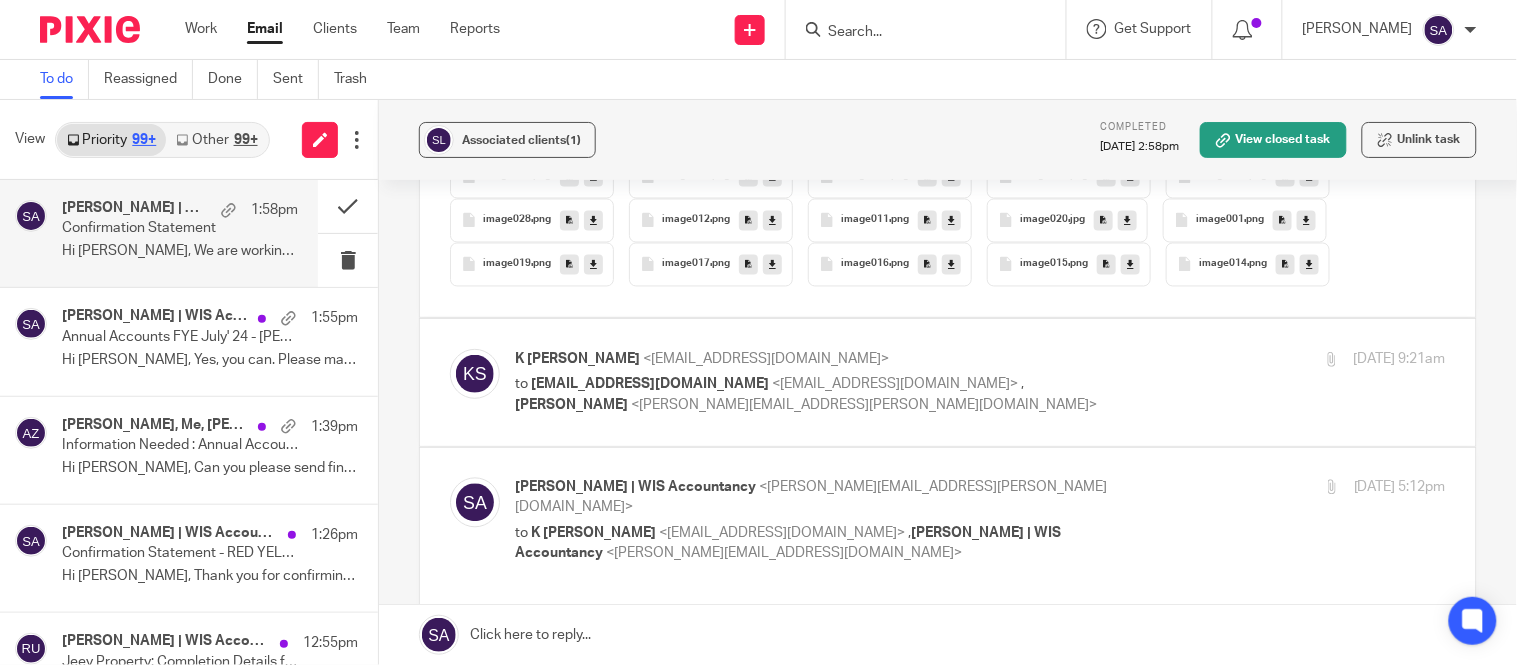 click on "to
azmah.zifan@wis-accountancy.co.uk
<azmah.zifan@wis-accountancy.co.uk>   ,
Shafiya Abdulla
<shafiya.abdulla@wis-accountancy.co.uk>" at bounding box center [825, 394] 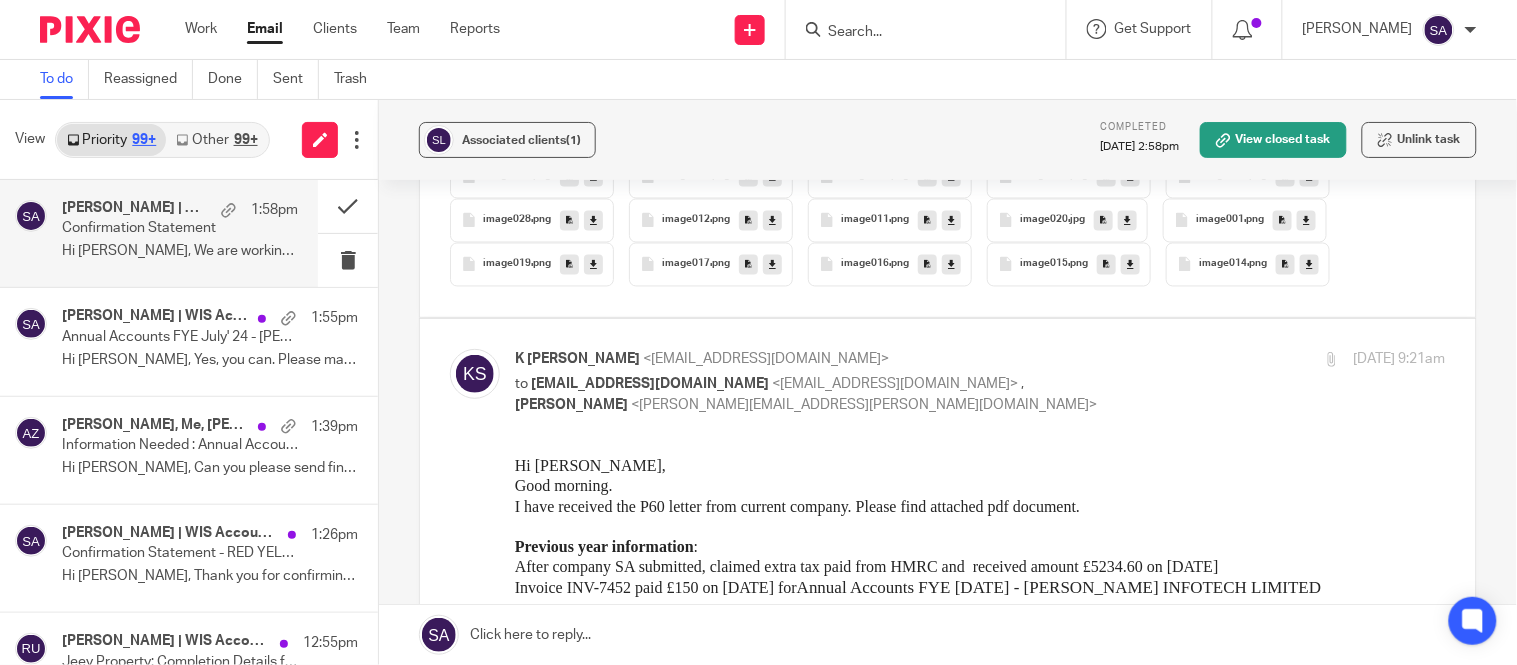 scroll, scrollTop: 0, scrollLeft: 0, axis: both 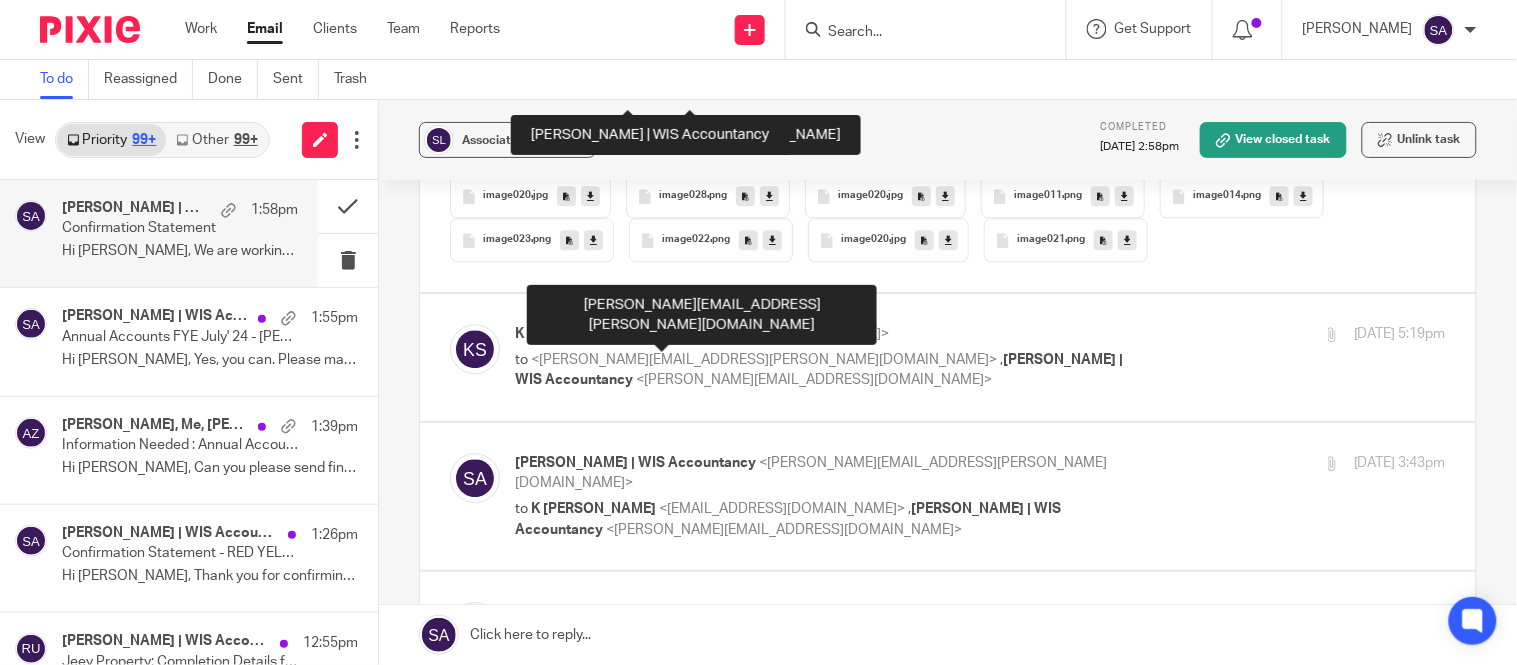 click on "<[PERSON_NAME][EMAIL_ADDRESS][PERSON_NAME][DOMAIN_NAME]>" at bounding box center (764, 360) 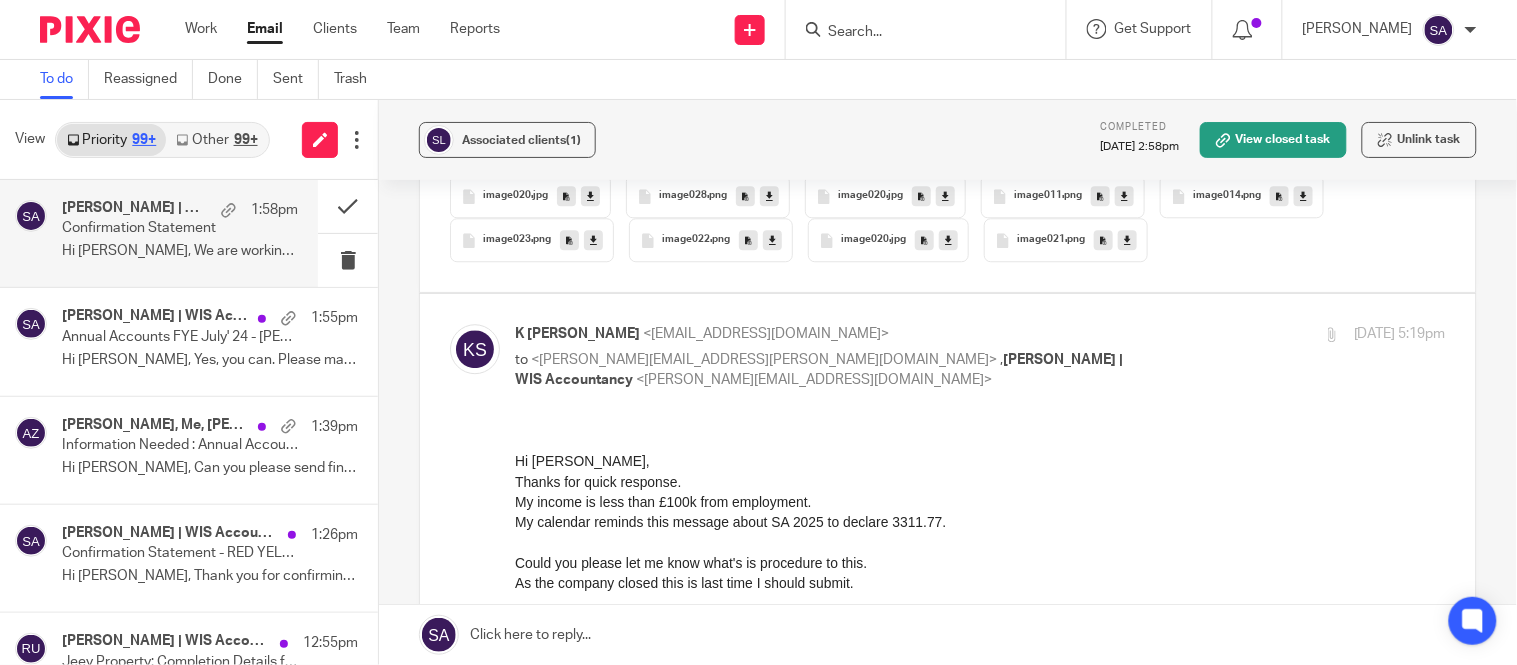 scroll, scrollTop: 0, scrollLeft: 0, axis: both 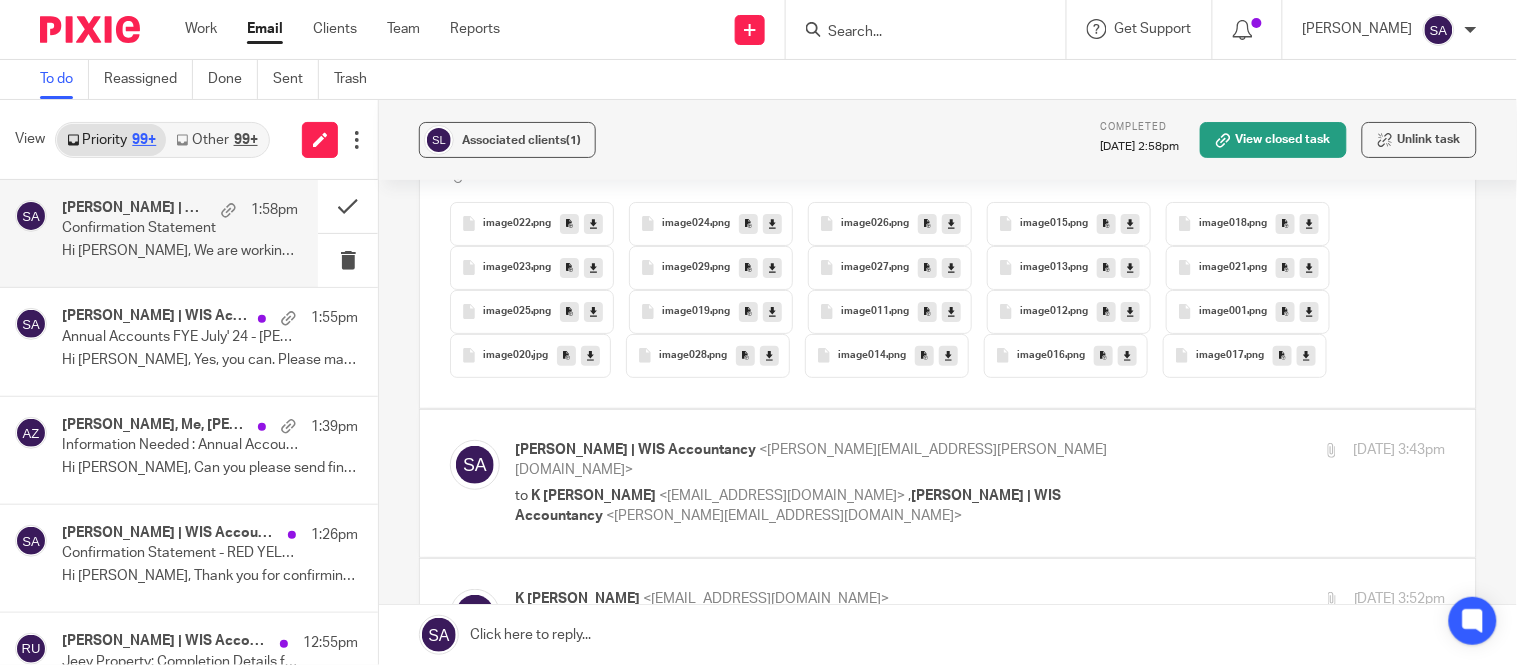 click on "<[EMAIL_ADDRESS][DOMAIN_NAME]>" at bounding box center (782, 496) 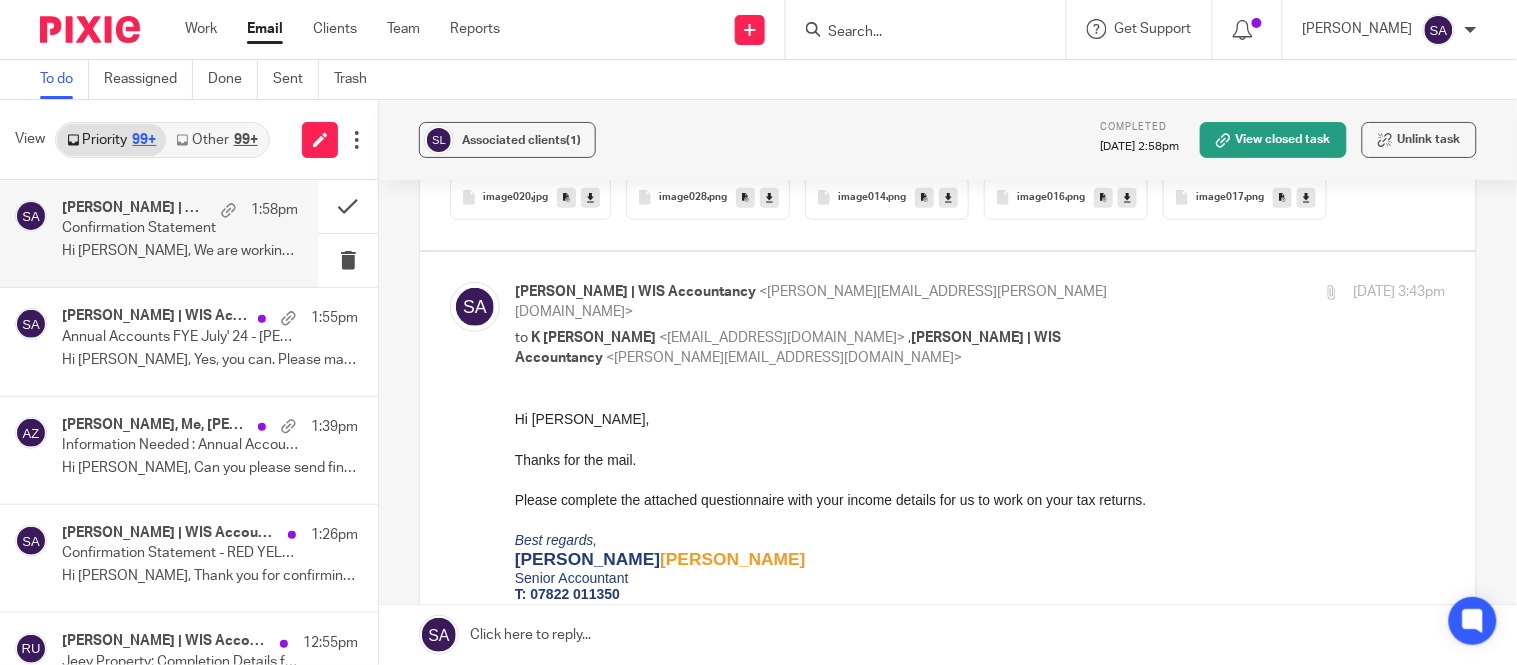 scroll, scrollTop: 0, scrollLeft: 0, axis: both 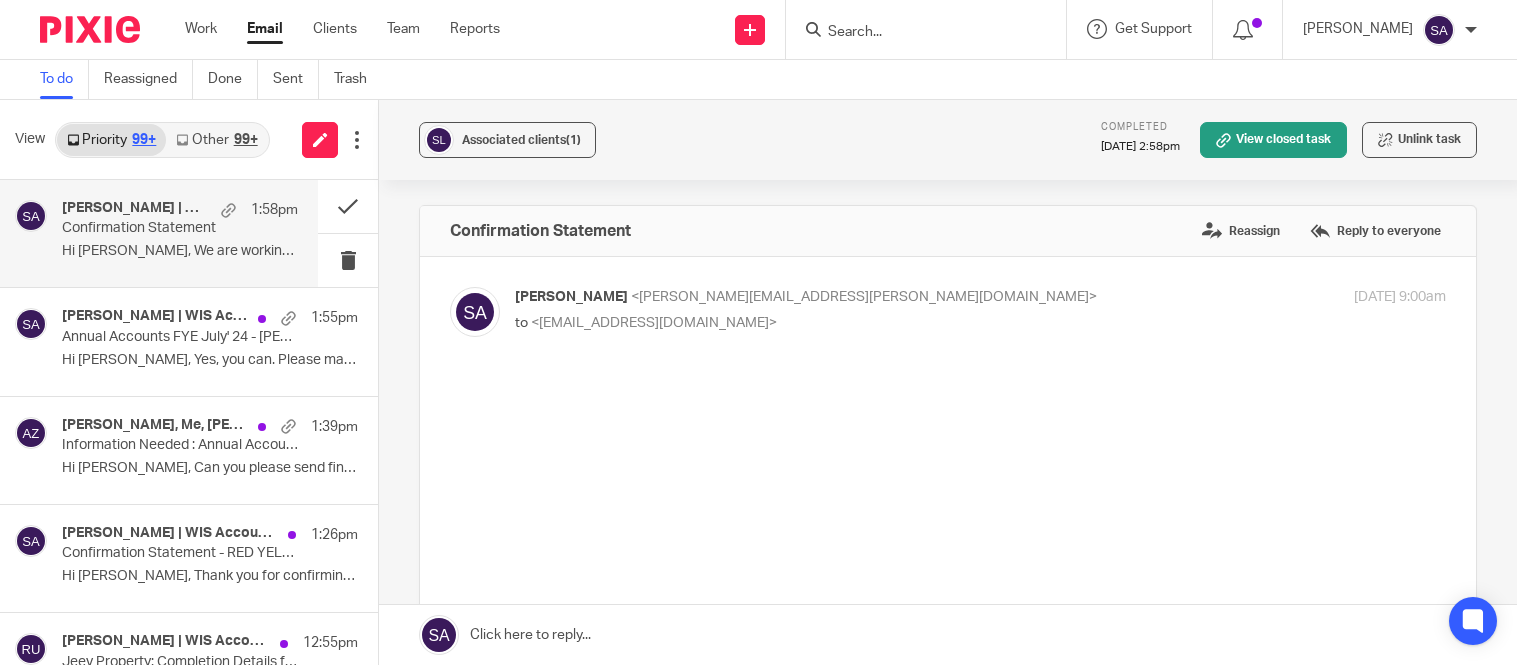 click at bounding box center (948, 15007) 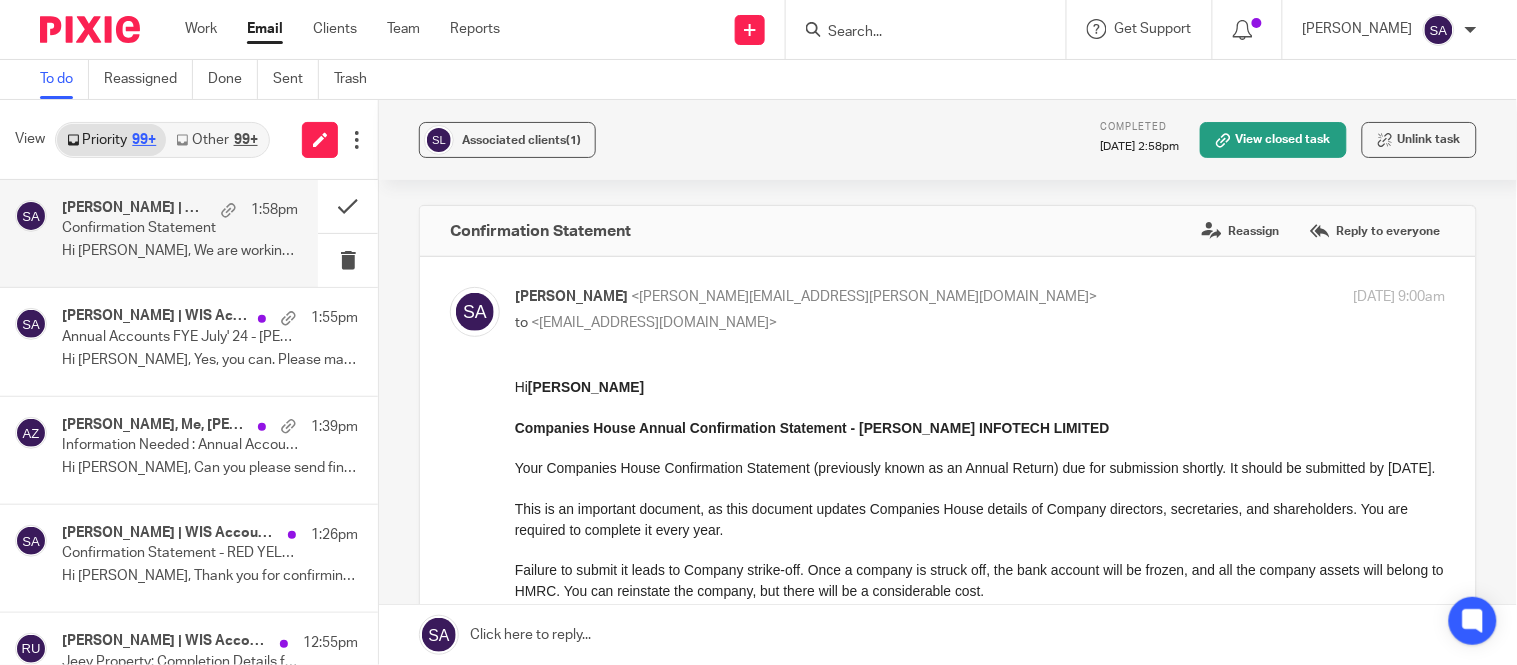 scroll, scrollTop: 14777, scrollLeft: 0, axis: vertical 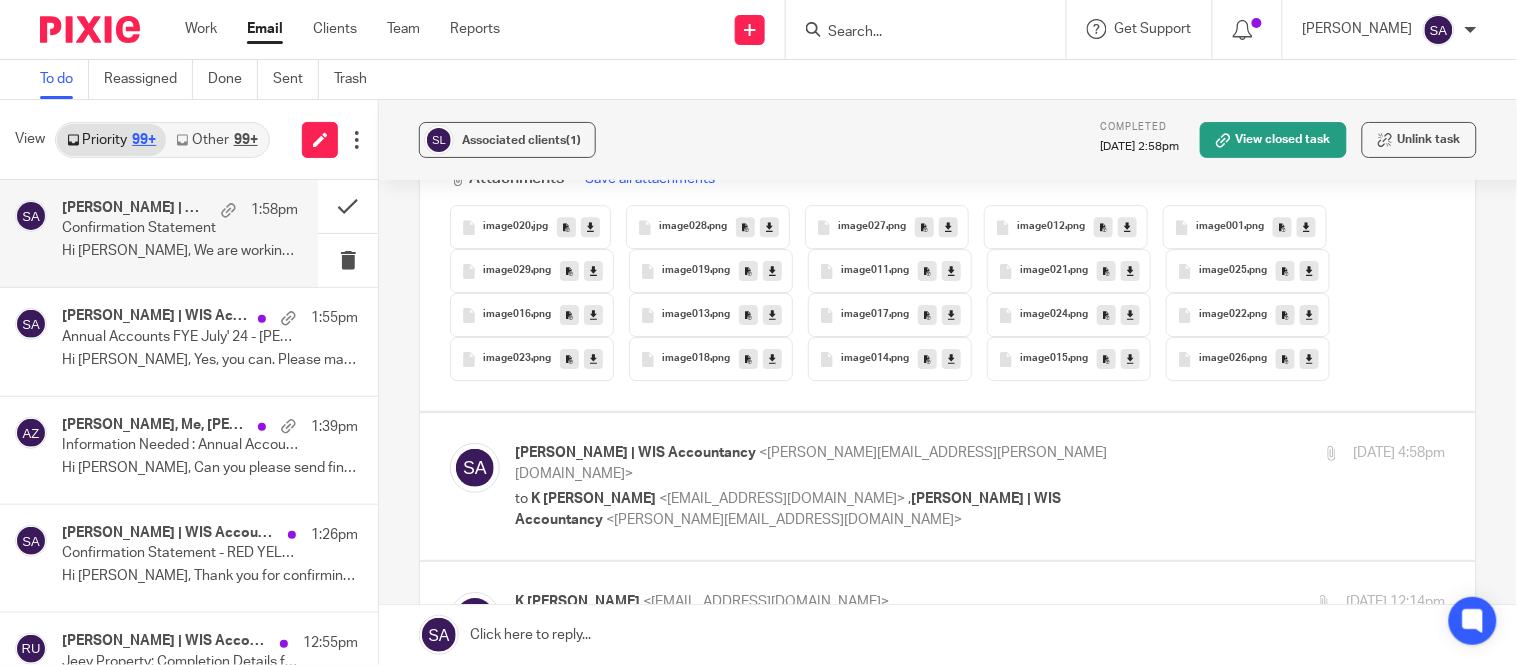 click on "to
K Sangalla
<krishnasannagala@yahoo.com>   ,
Sarah Asfar | WIS Accountancy
<sarah@wis-accountancy.co.uk>" at bounding box center (825, 509) 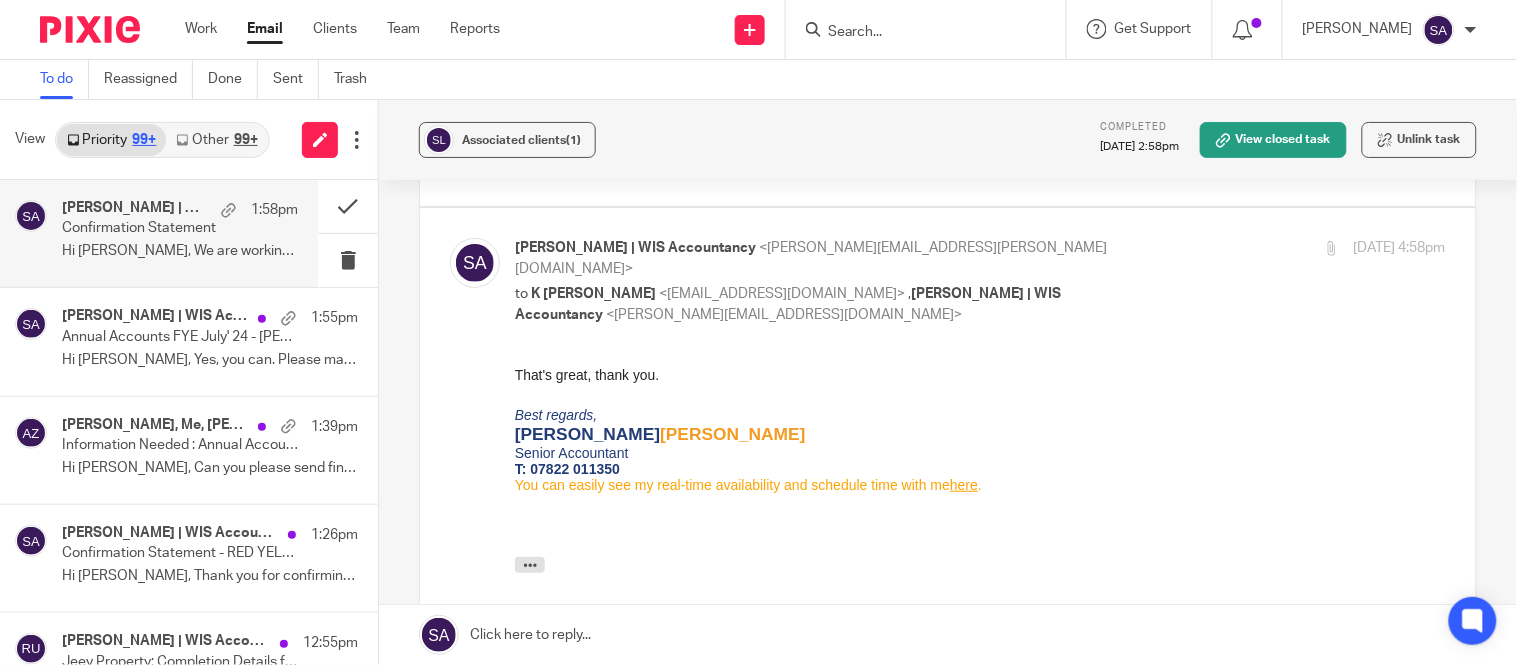 scroll, scrollTop: 0, scrollLeft: 0, axis: both 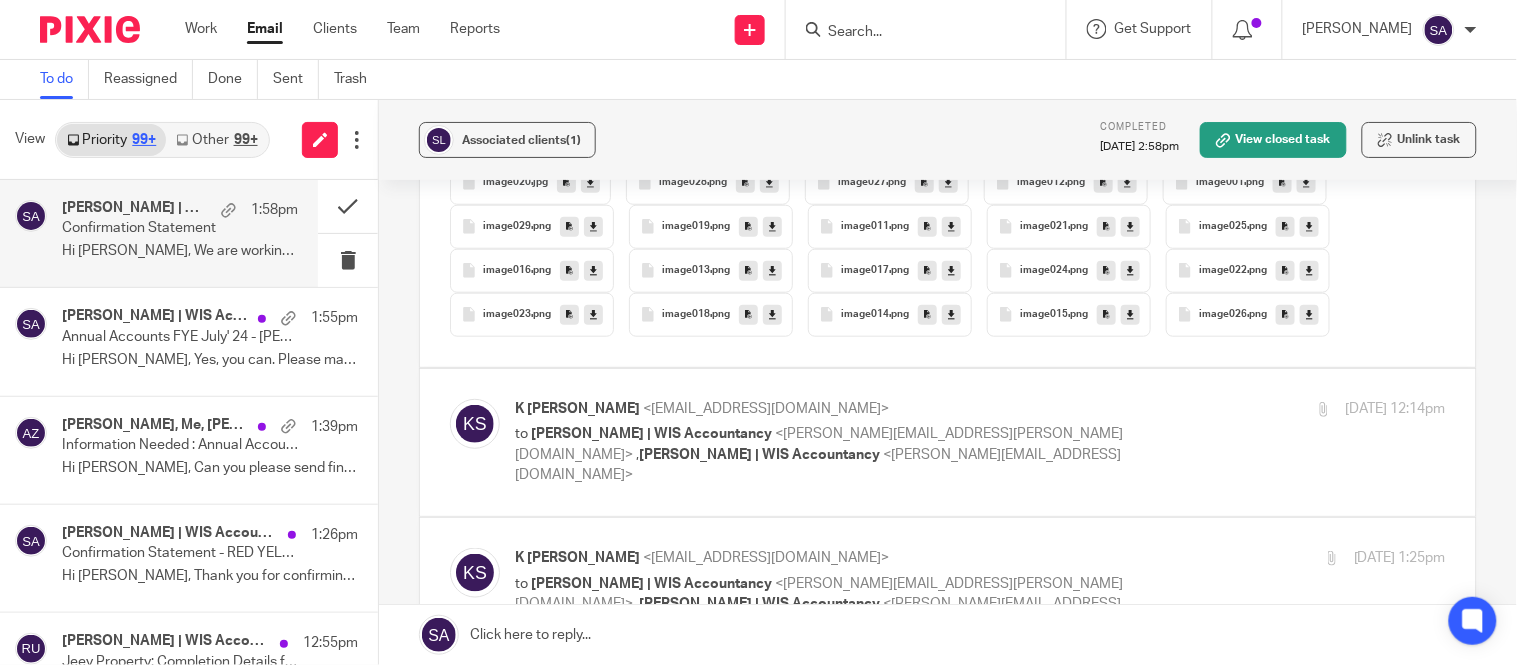 click at bounding box center [948, 442] 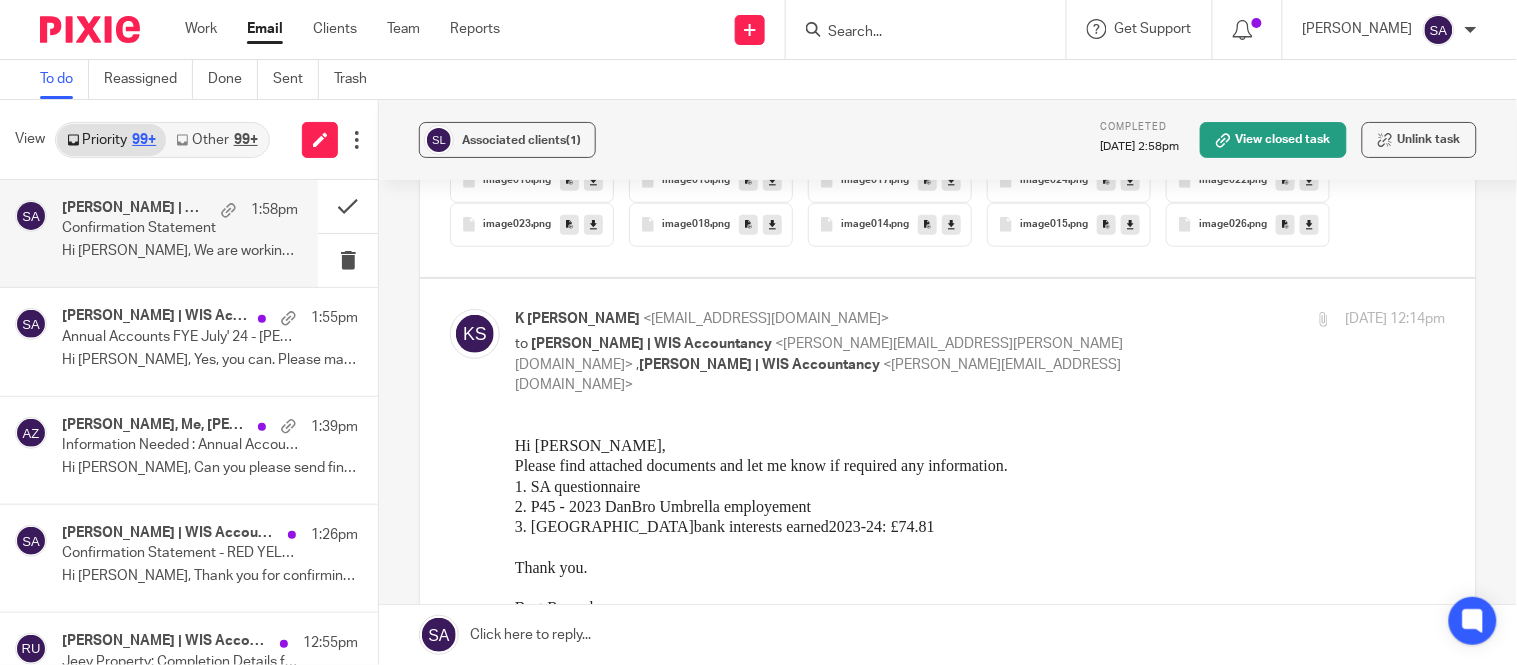 scroll, scrollTop: 0, scrollLeft: 0, axis: both 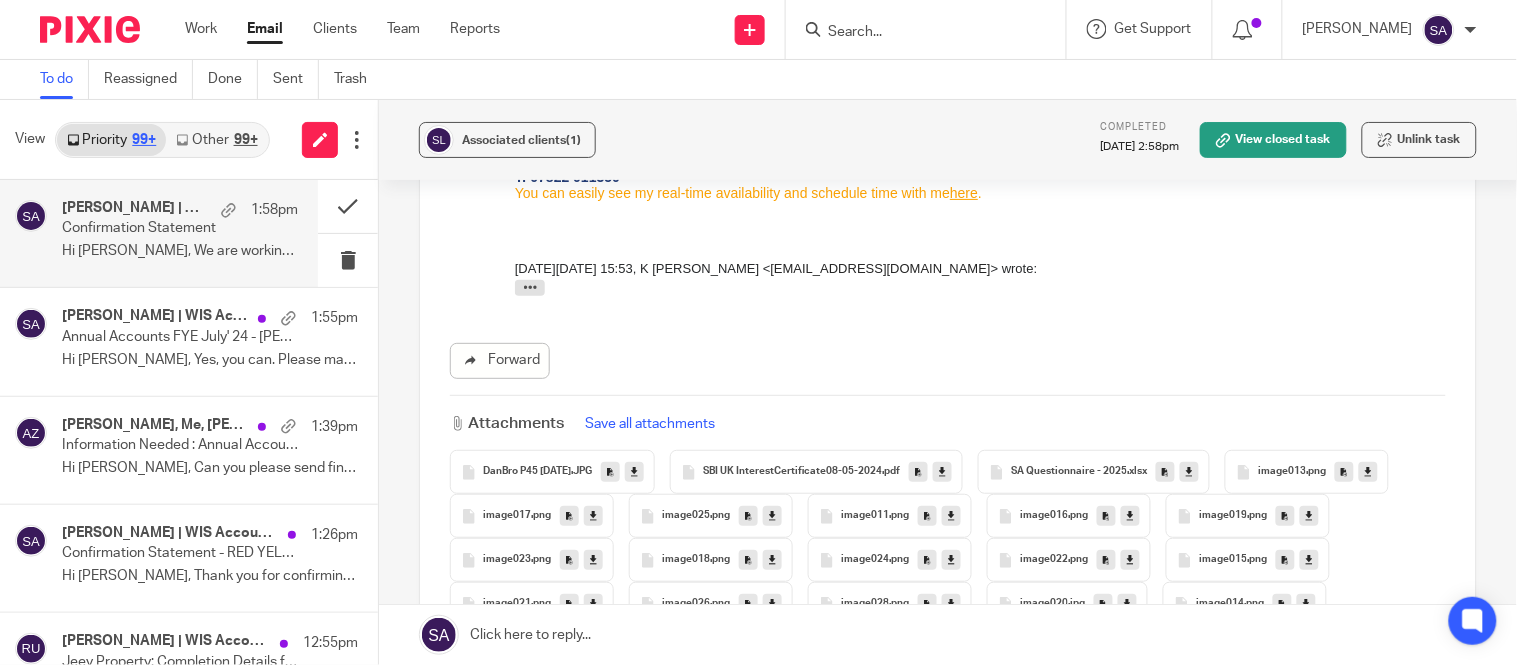 click on "DanBro P45 Oct2023 .JPG" at bounding box center (552, 472) 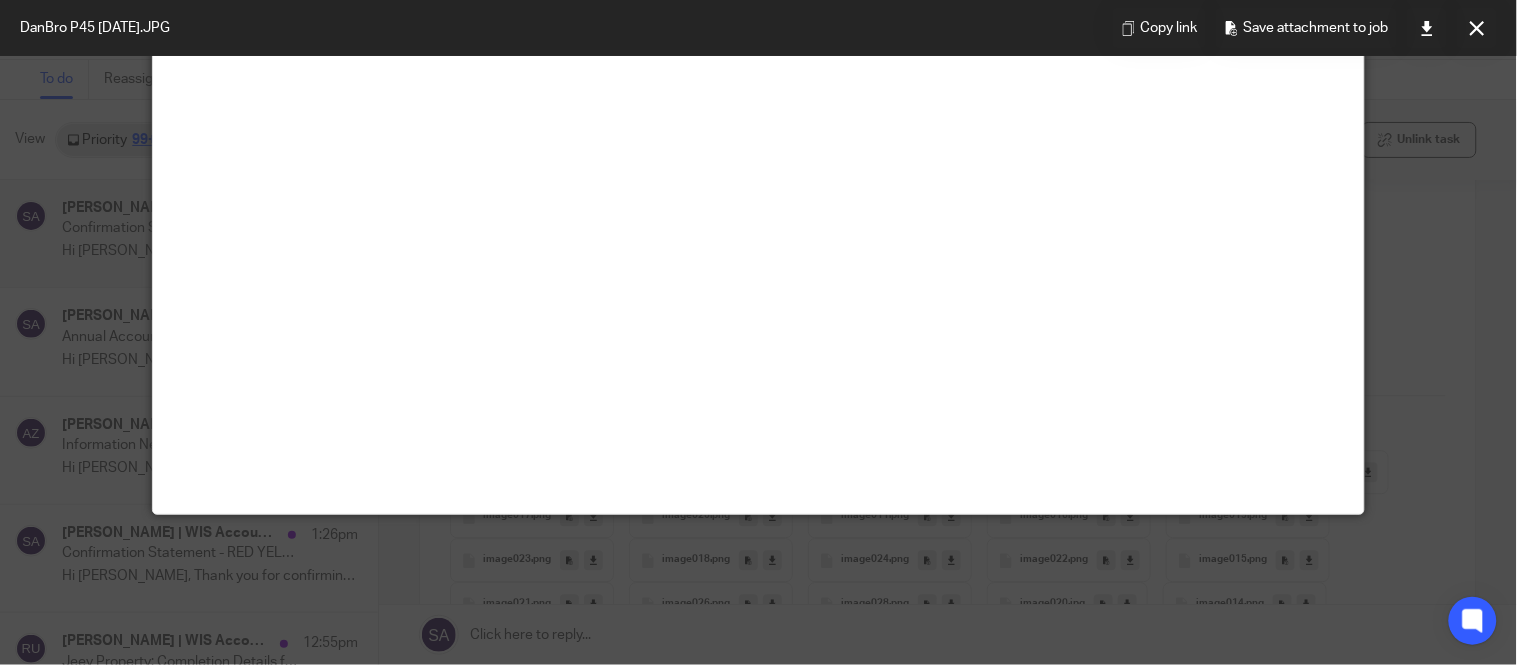 scroll, scrollTop: 262, scrollLeft: 0, axis: vertical 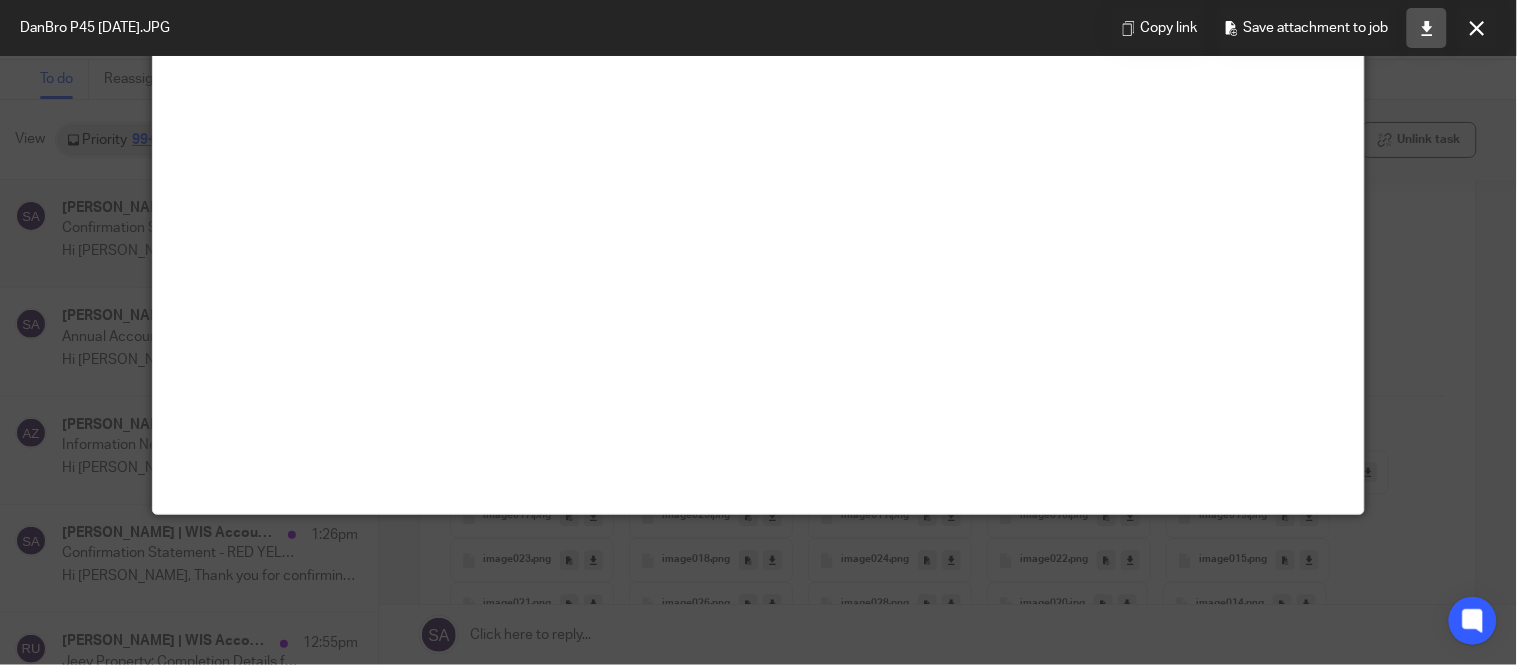 click at bounding box center [1427, 28] 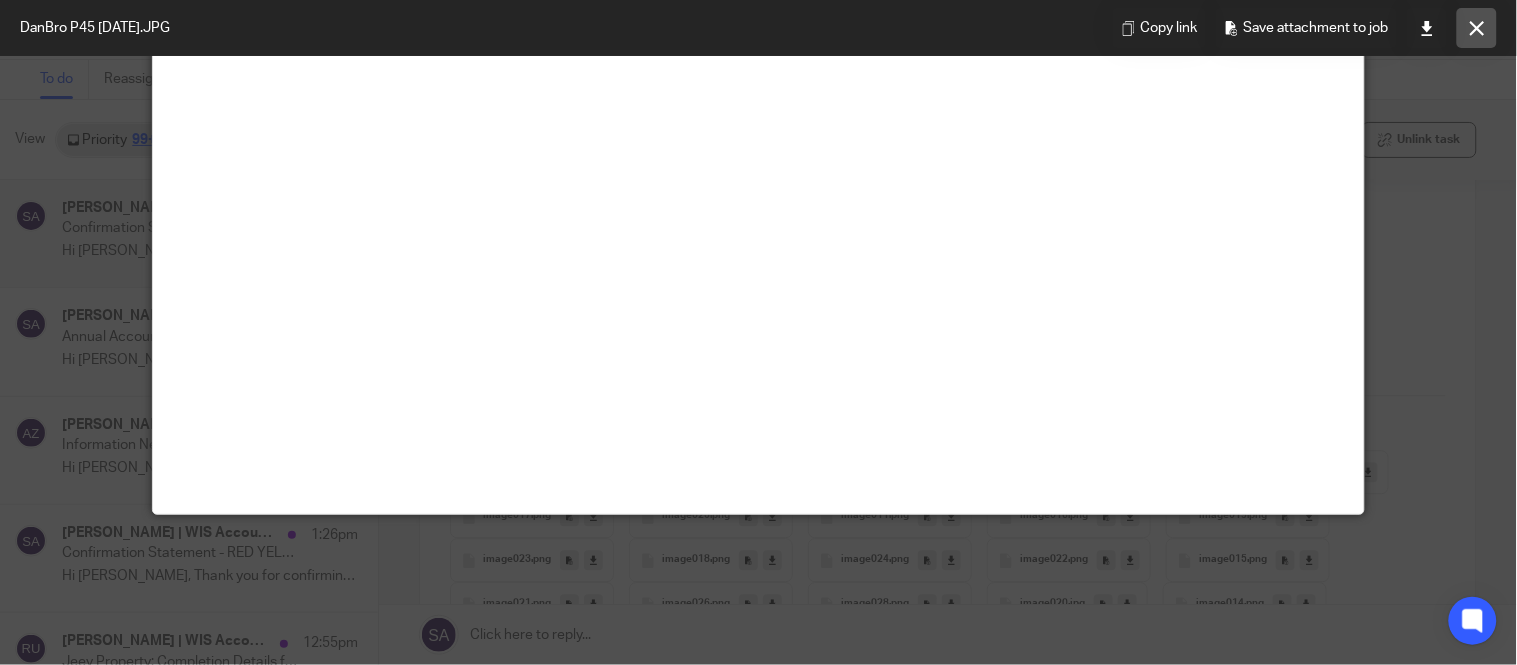 click at bounding box center (1477, 28) 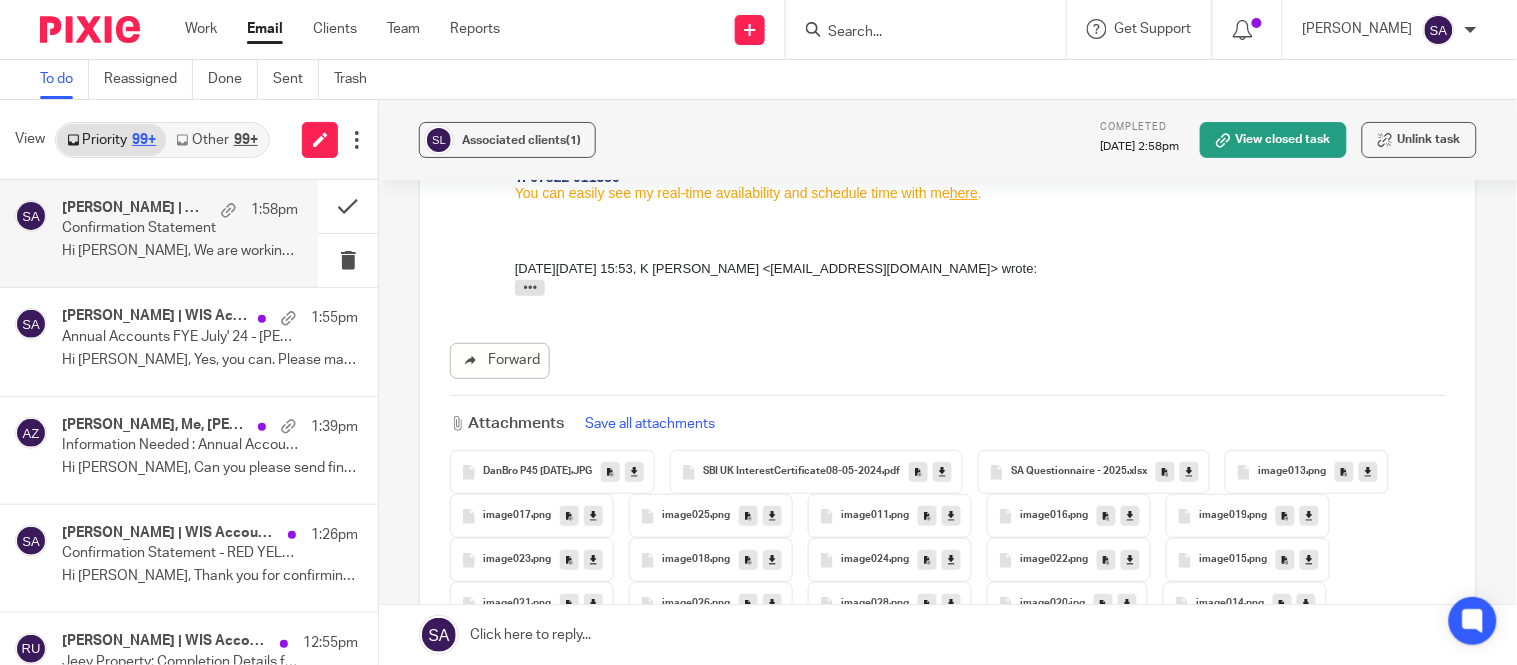 click on "SBI UK InterestCertificate08-05-2024 .pdf" at bounding box center (816, 472) 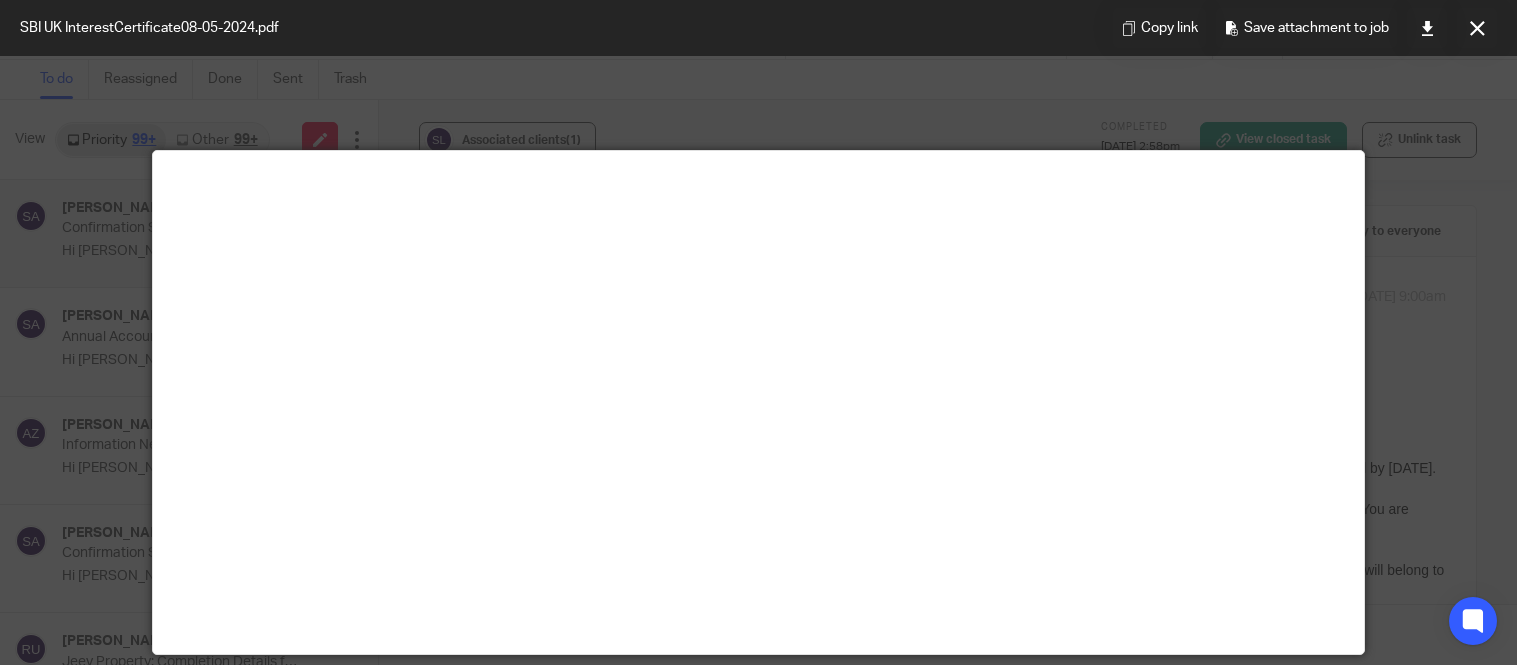 scroll, scrollTop: 0, scrollLeft: 0, axis: both 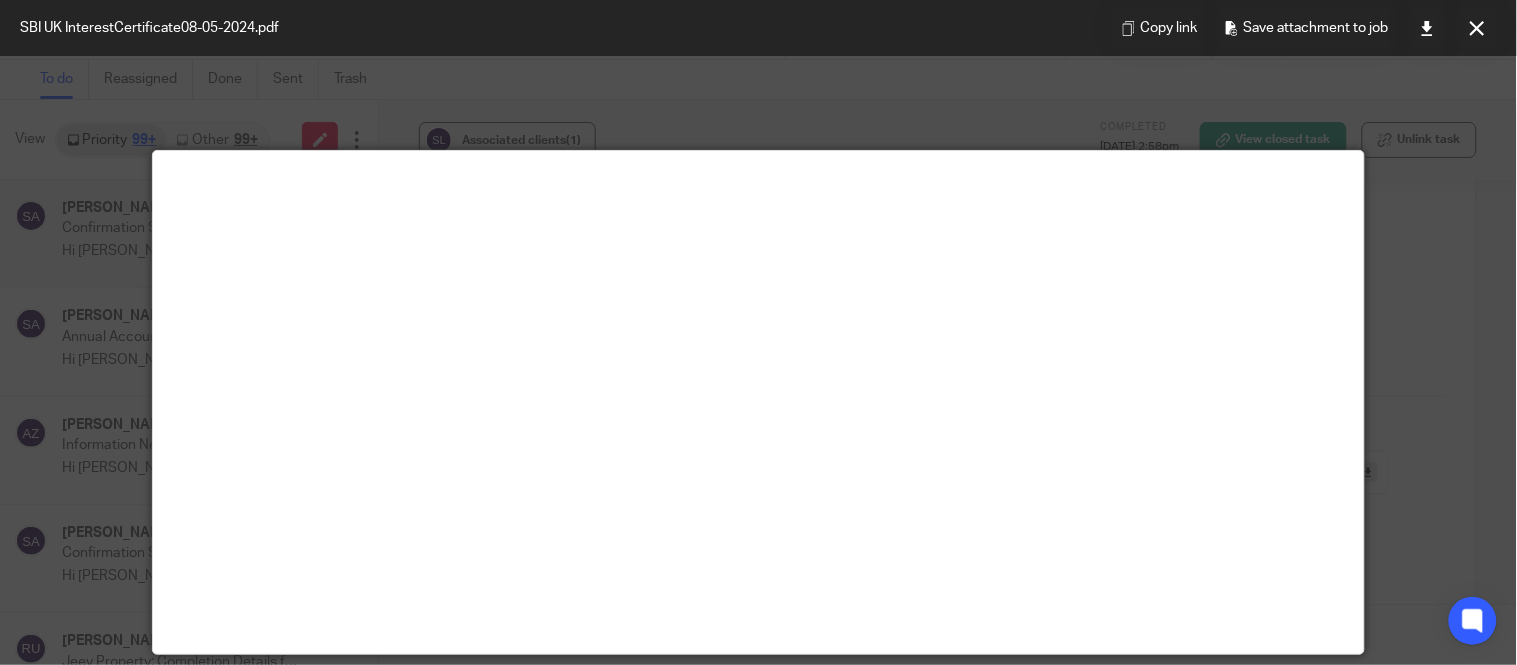 click at bounding box center [758, 332] 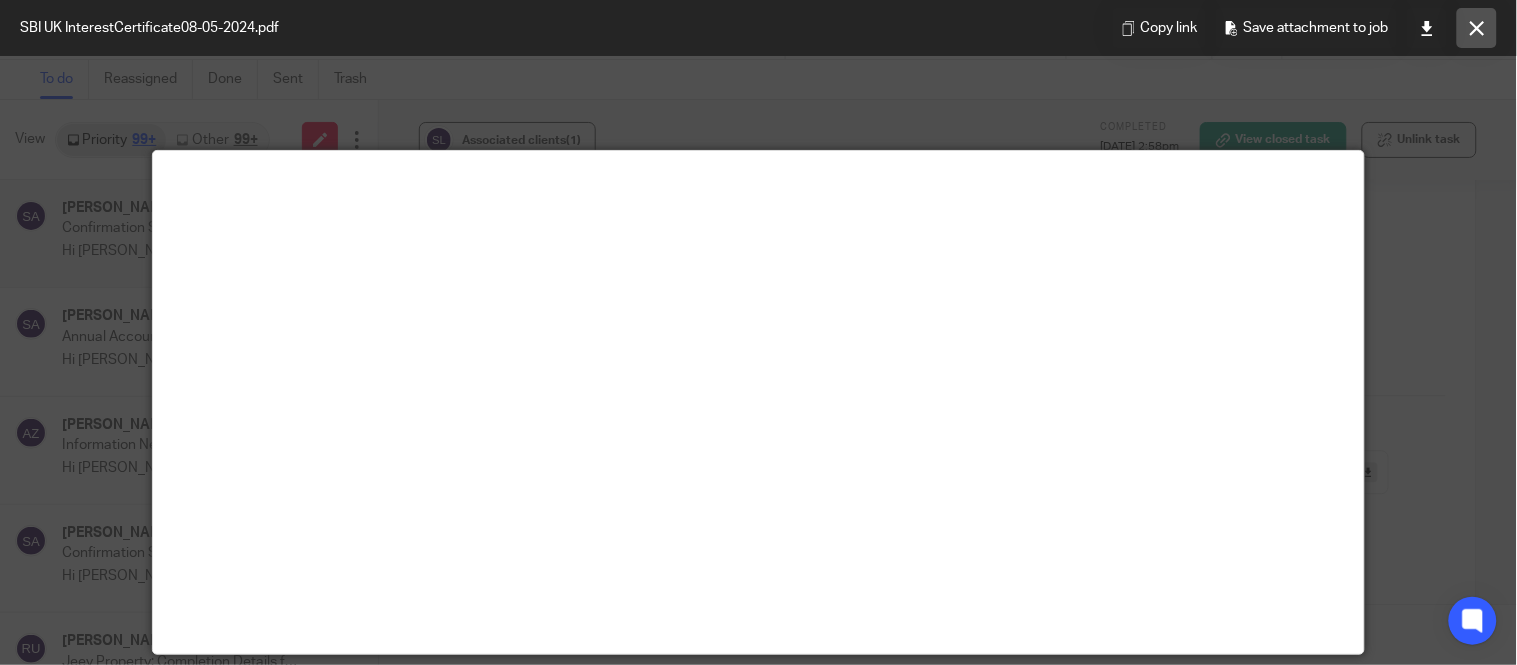 click at bounding box center [1477, 28] 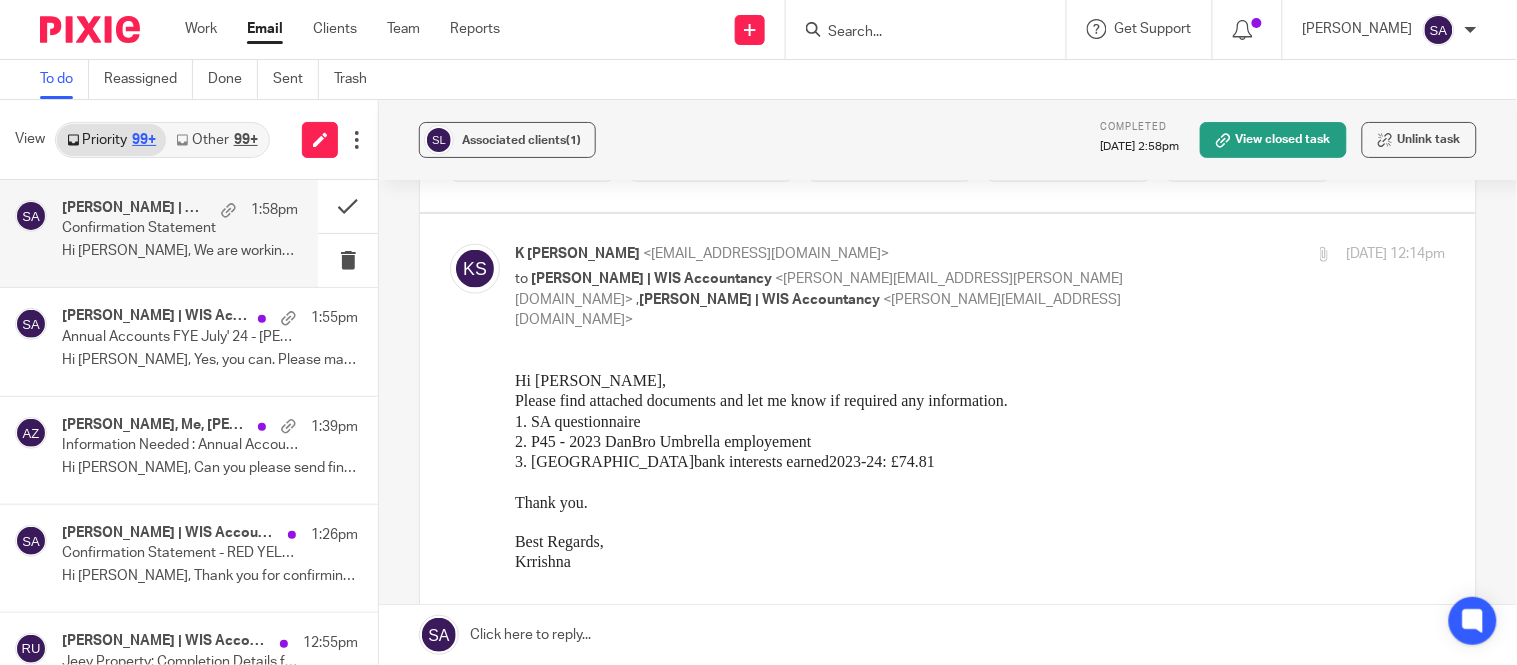 scroll, scrollTop: 16111, scrollLeft: 0, axis: vertical 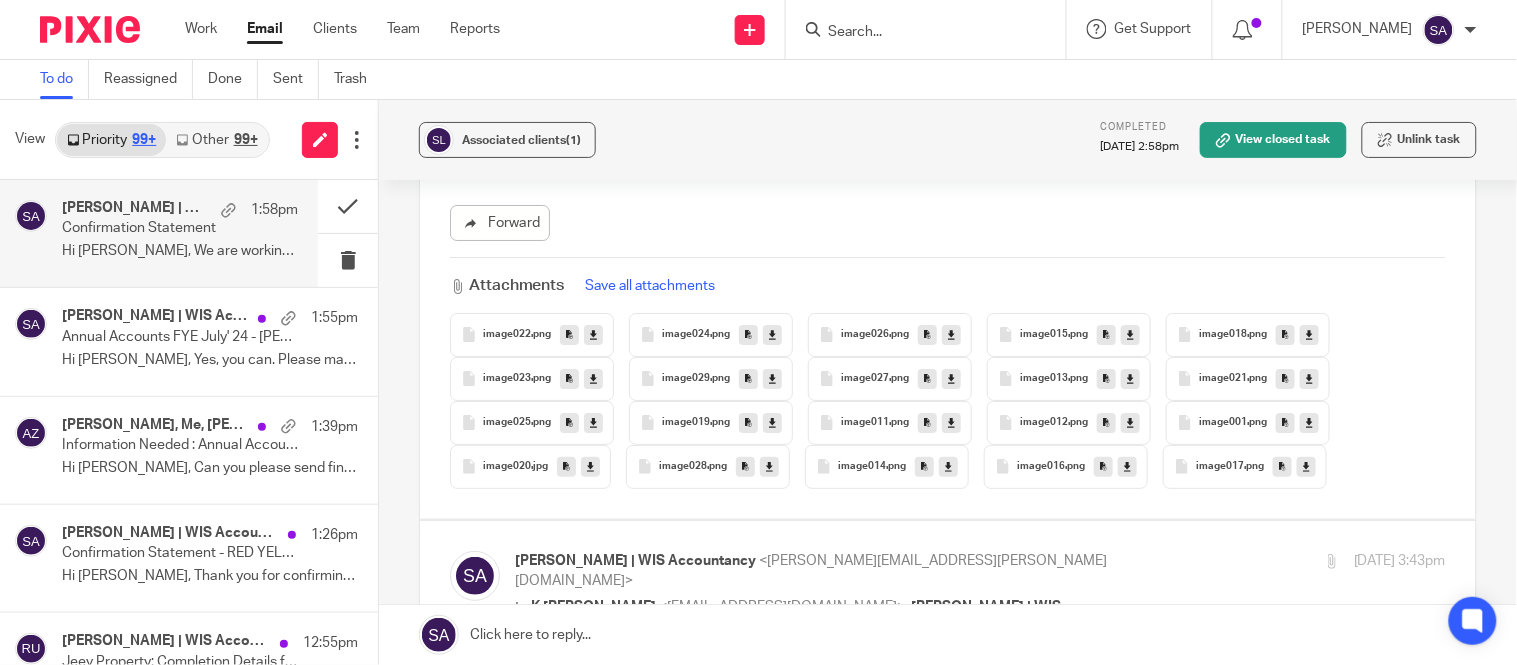 drag, startPoint x: 697, startPoint y: 4430, endPoint x: 517, endPoint y: 309, distance: 4124.929 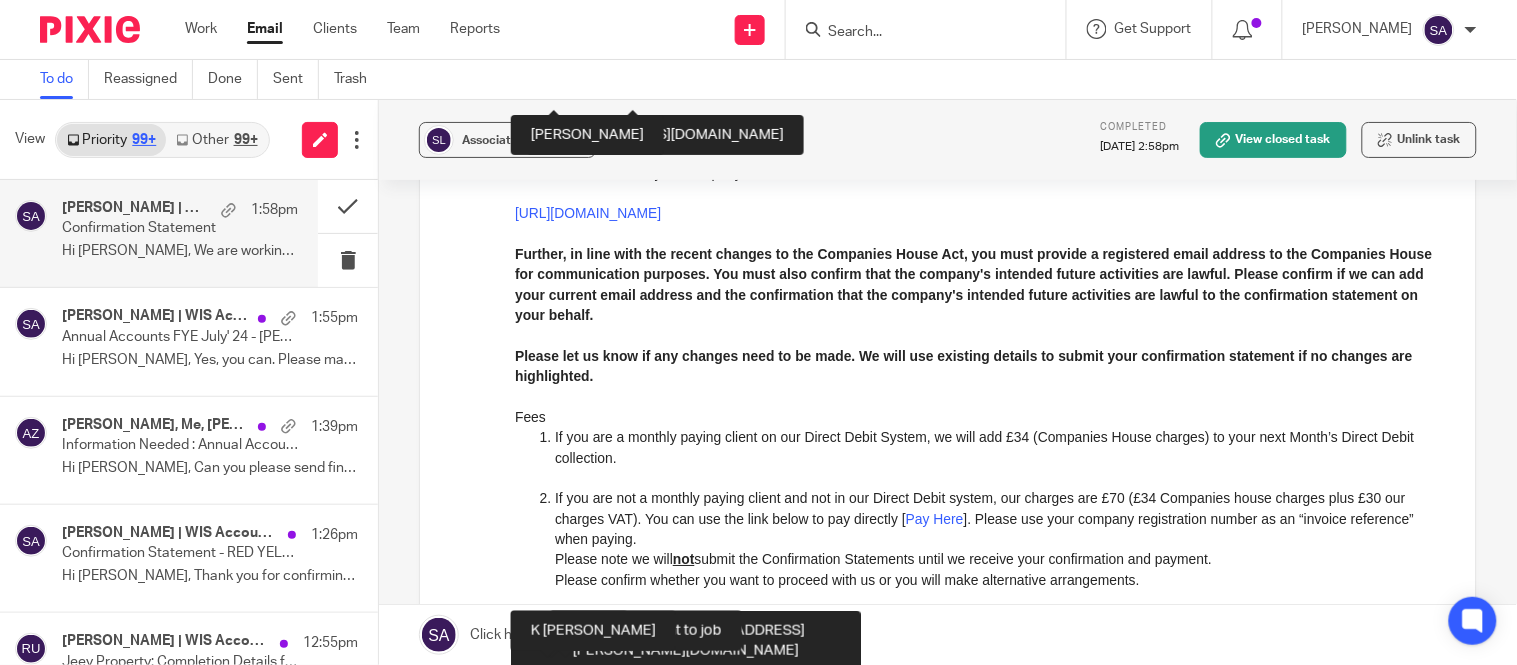 scroll, scrollTop: 2333, scrollLeft: 0, axis: vertical 